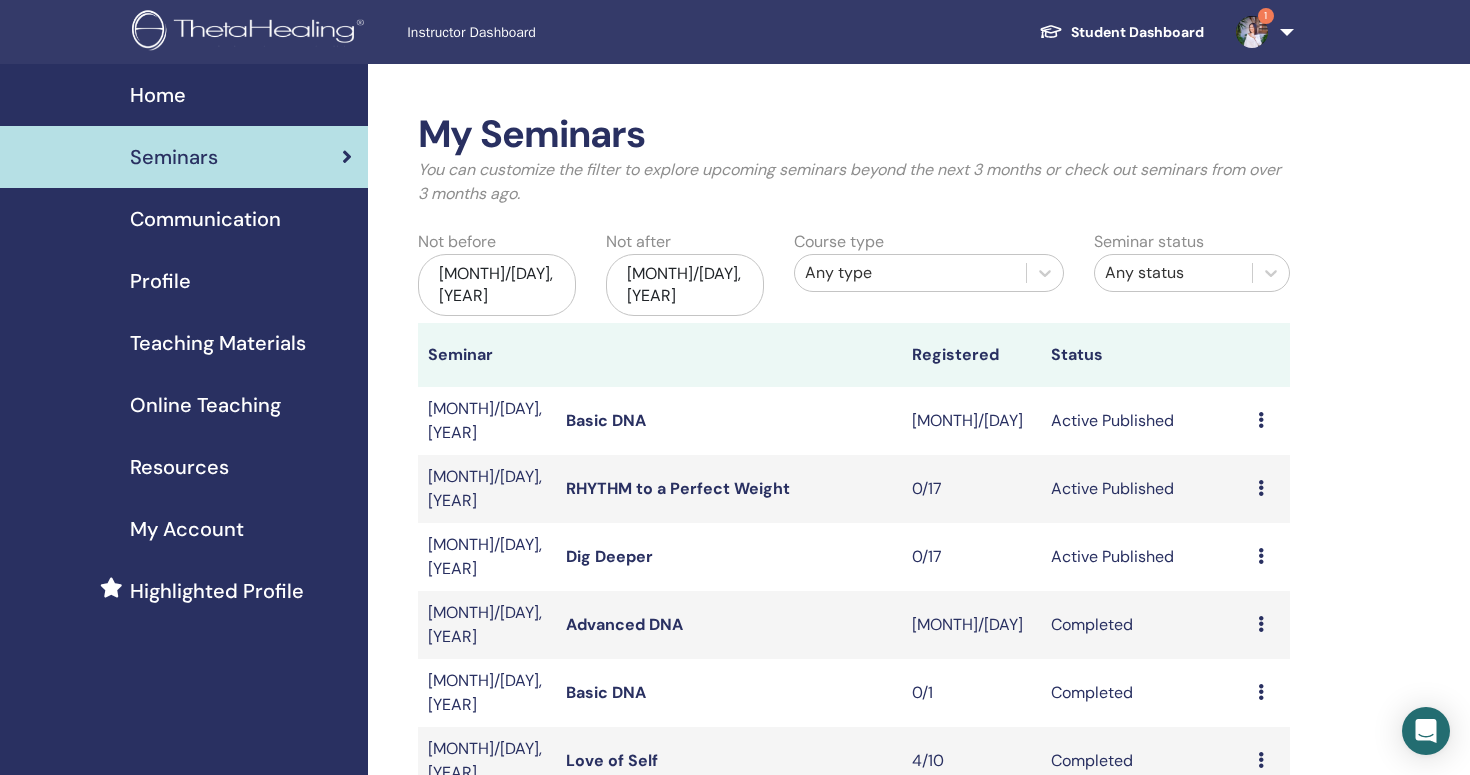 scroll, scrollTop: 0, scrollLeft: 0, axis: both 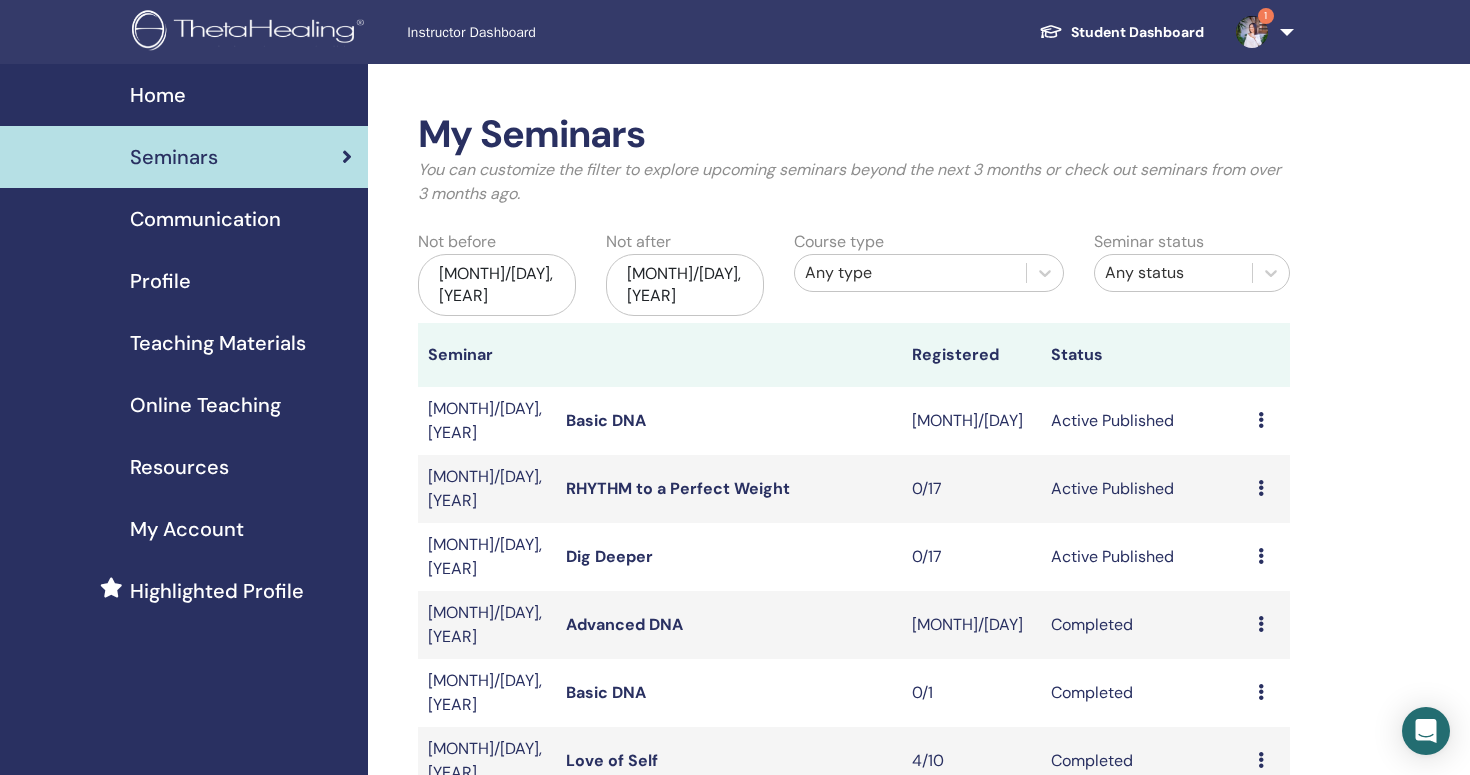 click on "Advanced DNA" at bounding box center [624, 624] 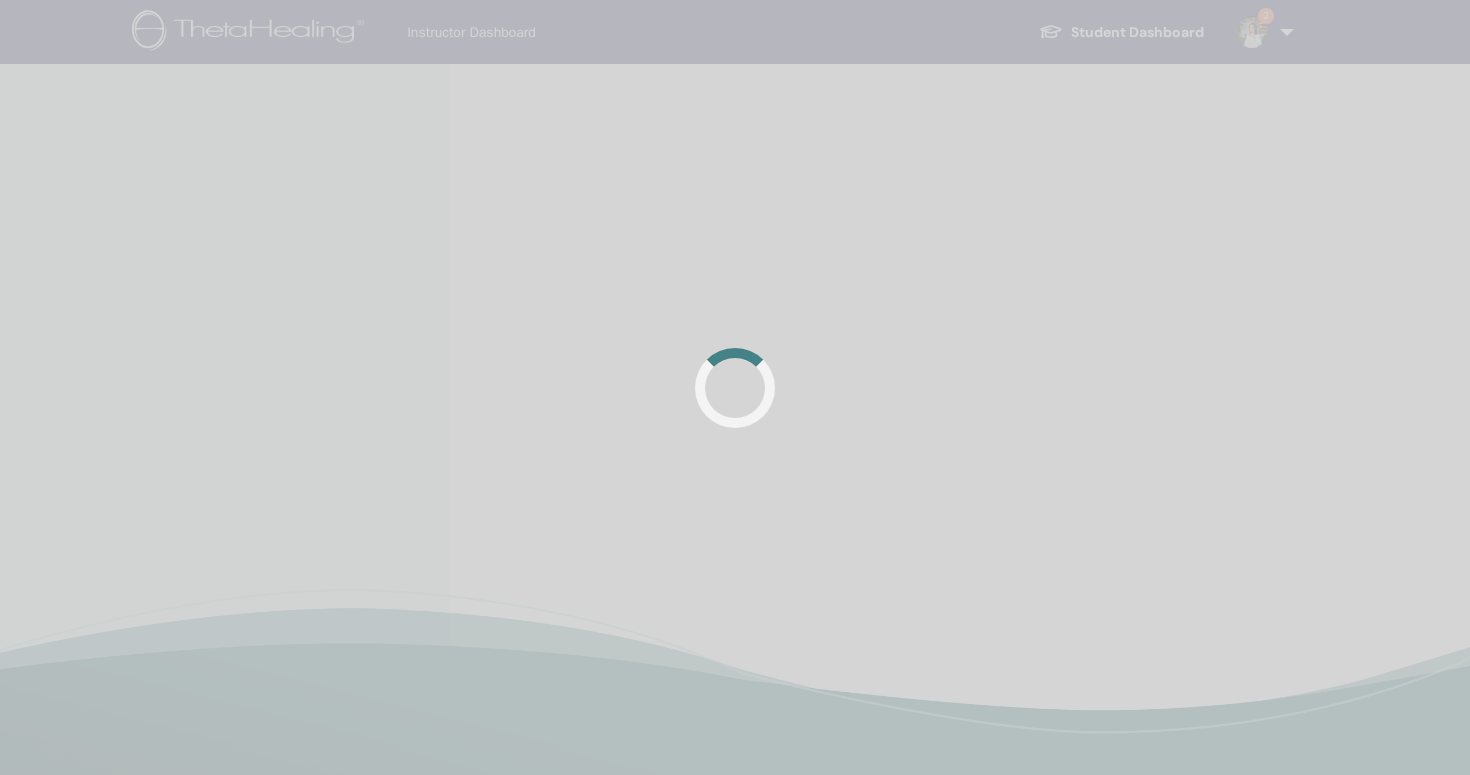 scroll, scrollTop: 0, scrollLeft: 0, axis: both 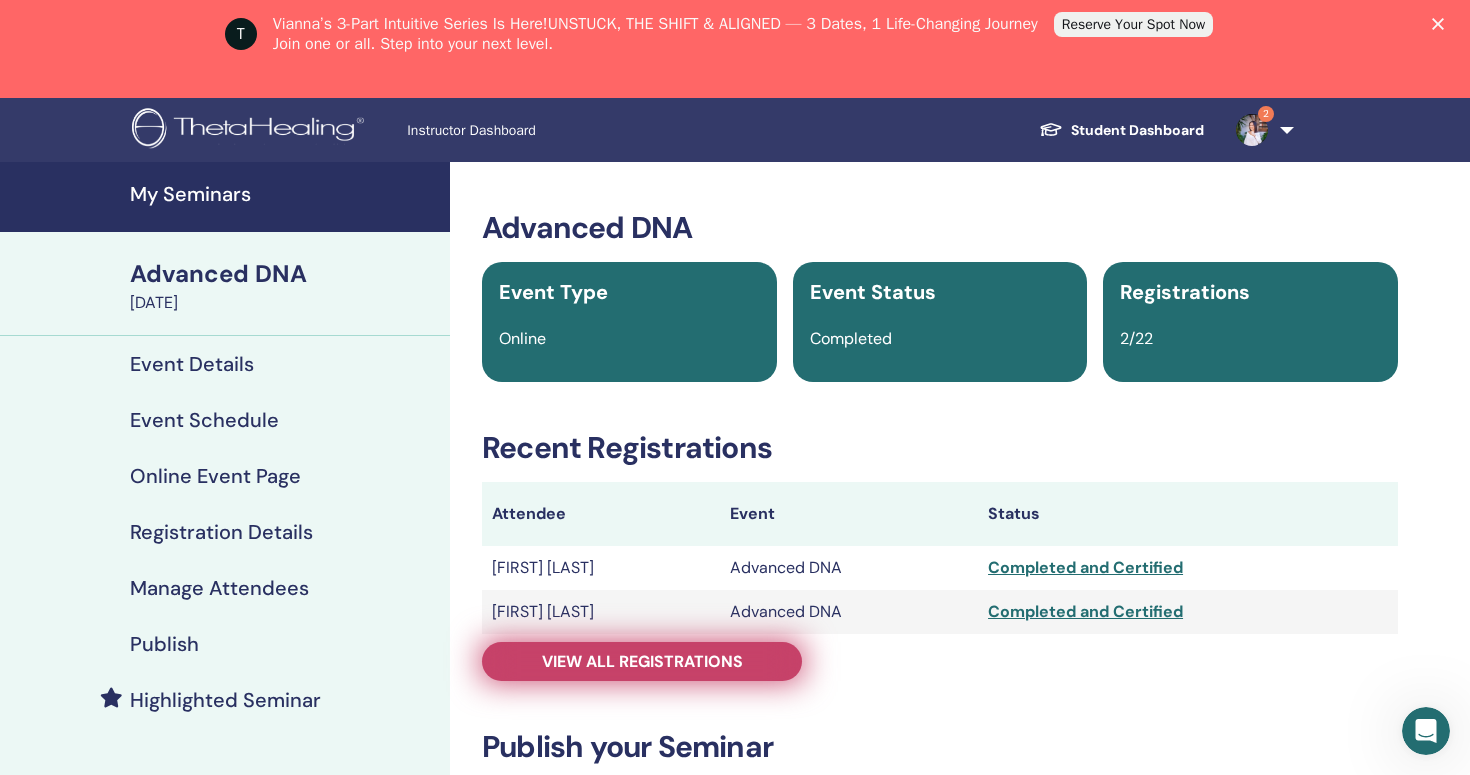 click on "View all registrations" at bounding box center [642, 661] 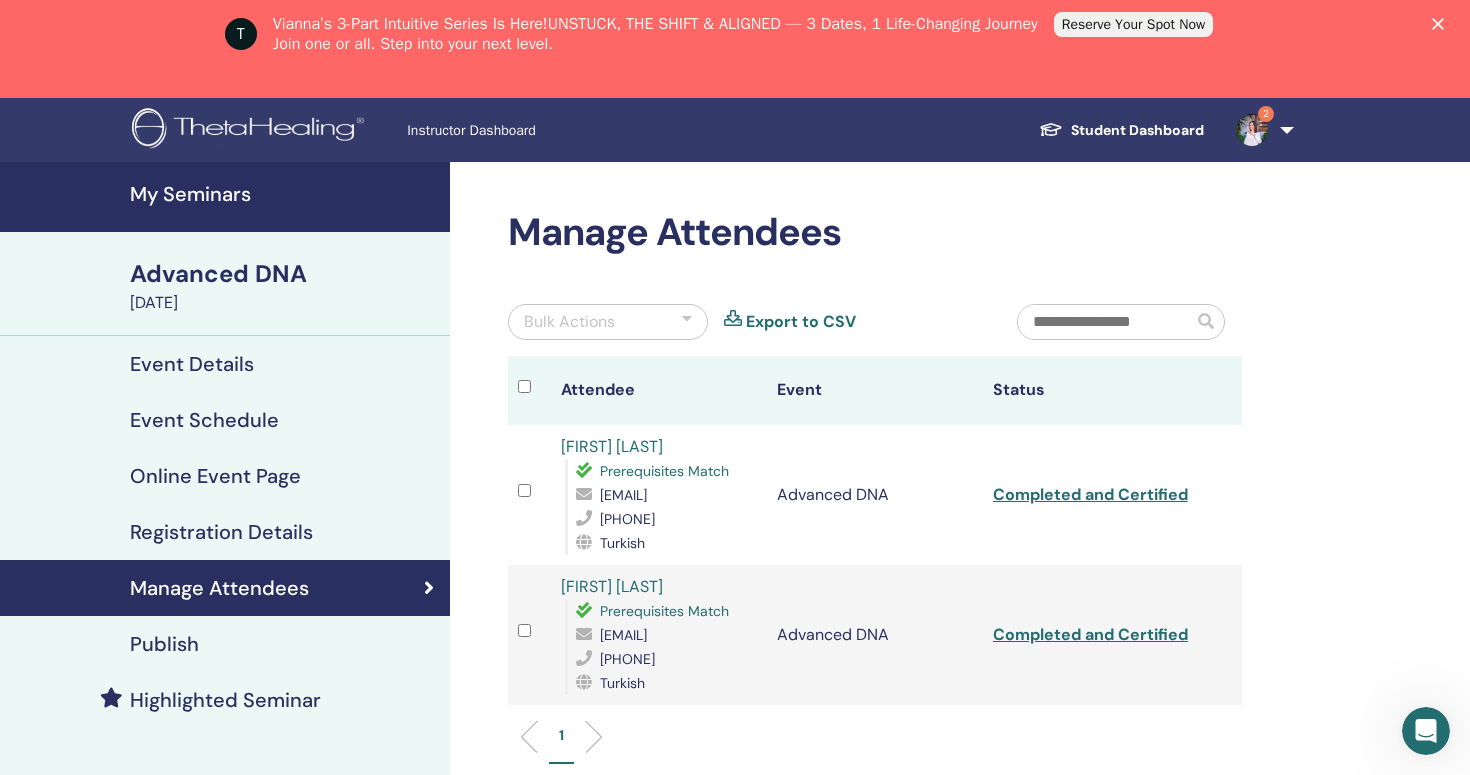 drag, startPoint x: 751, startPoint y: 662, endPoint x: 578, endPoint y: 667, distance: 173.07224 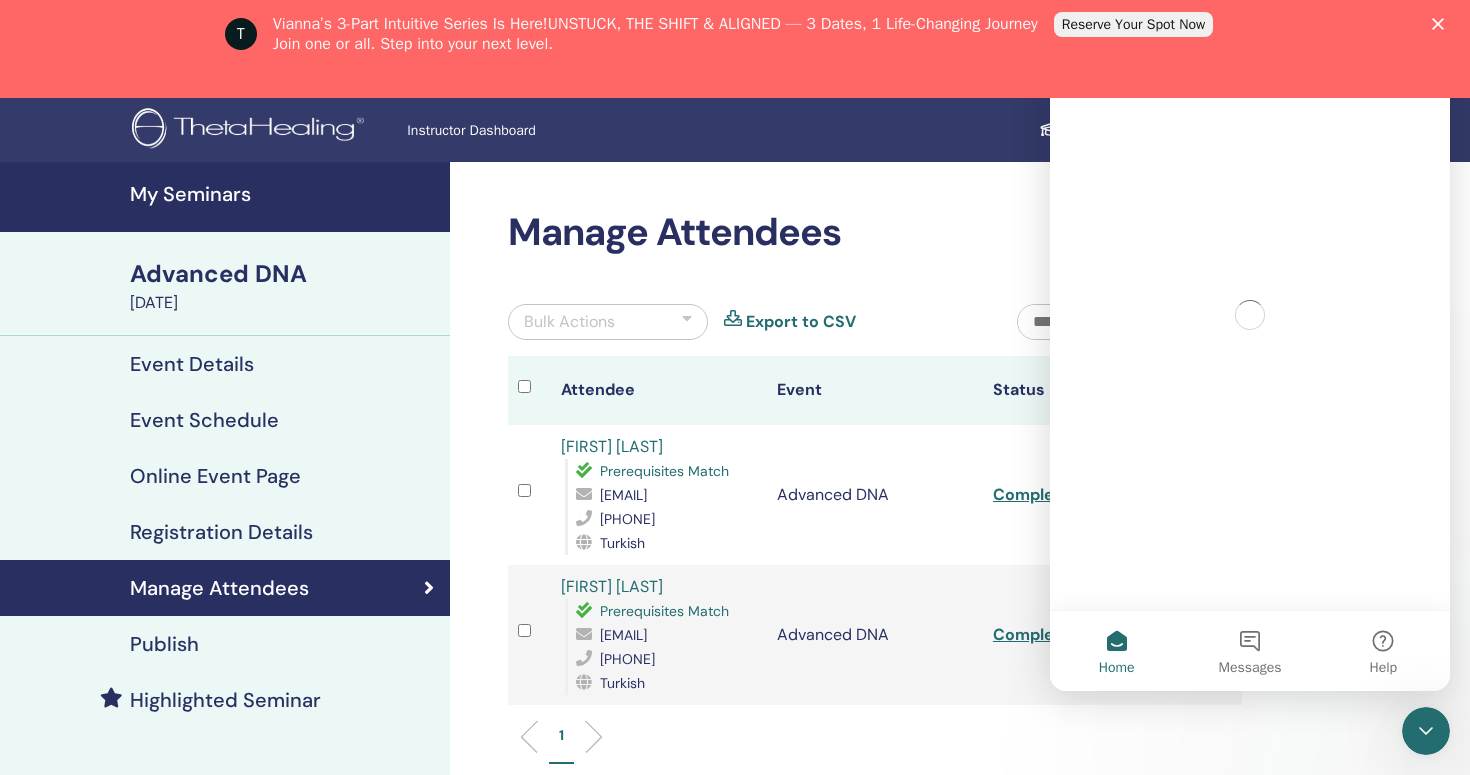 scroll, scrollTop: 0, scrollLeft: 0, axis: both 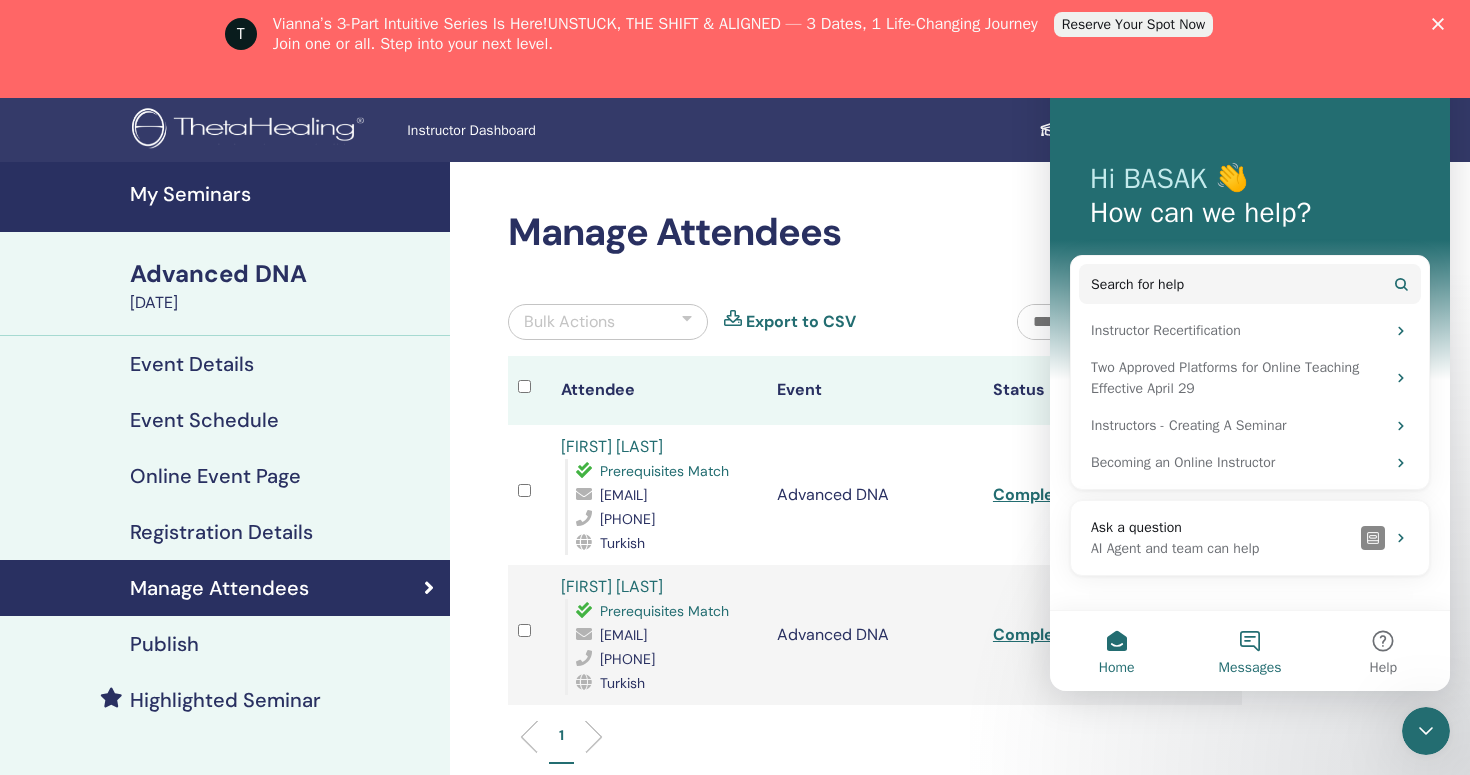 click on "Messages" at bounding box center [1249, 651] 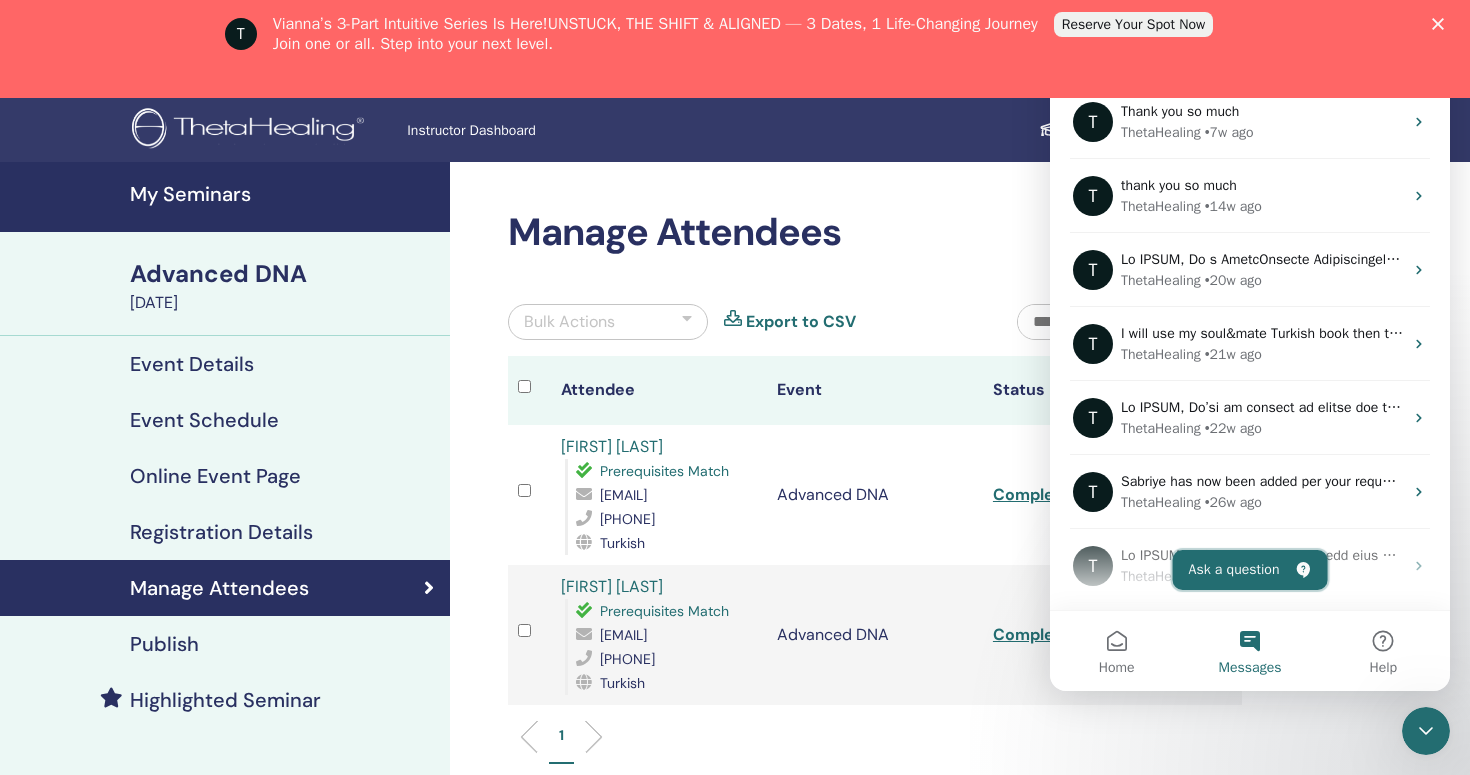 click on "Ask a question" at bounding box center [1250, 570] 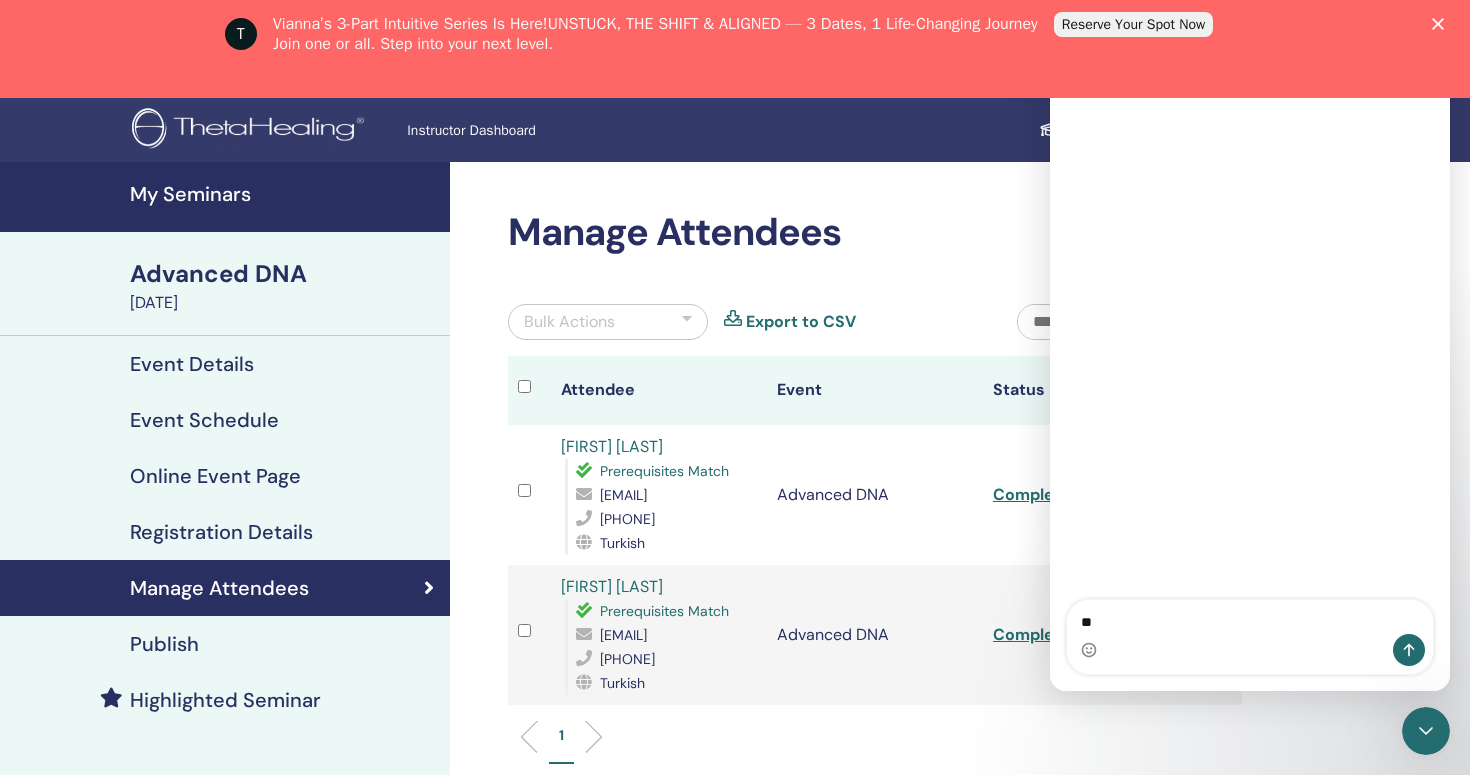 type on "*" 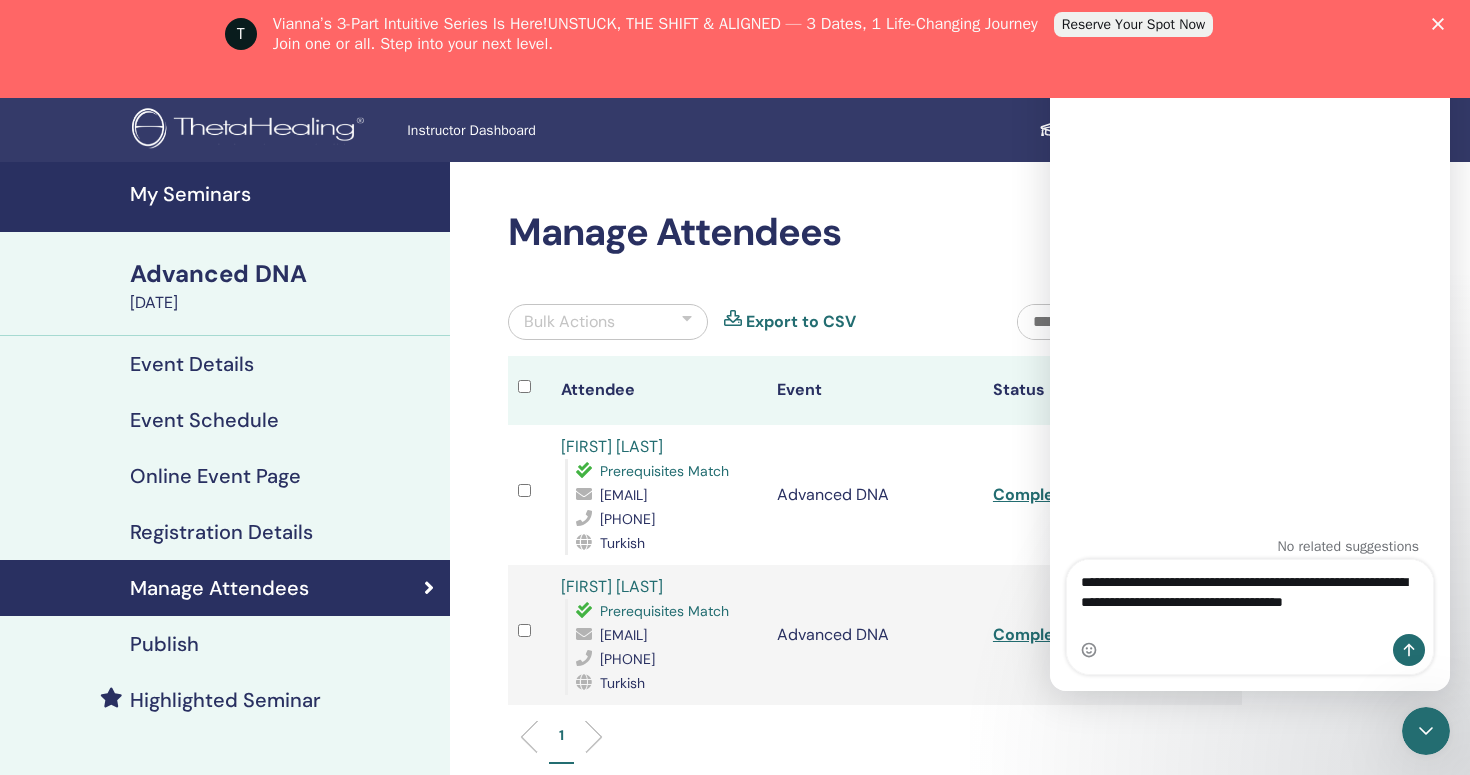 type on "**********" 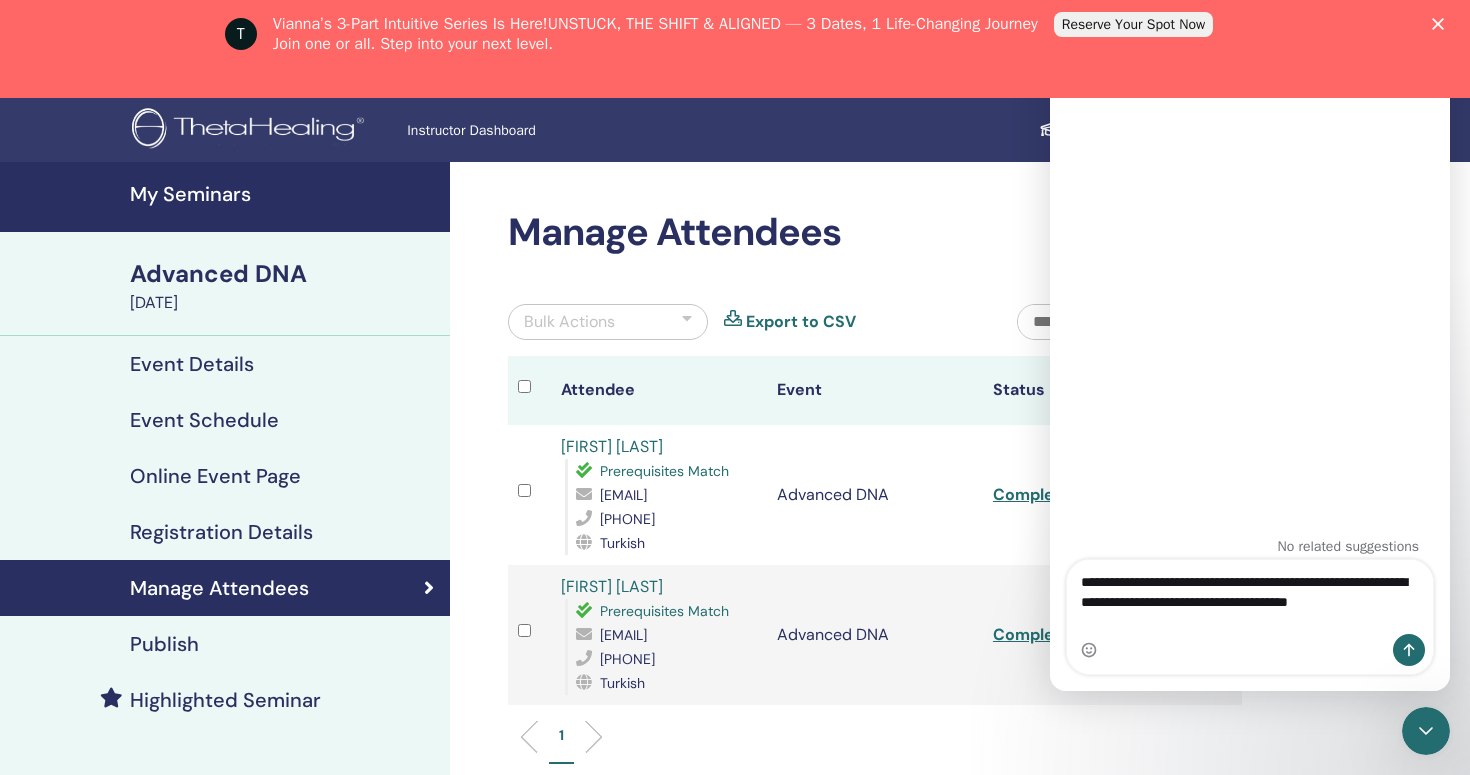 type 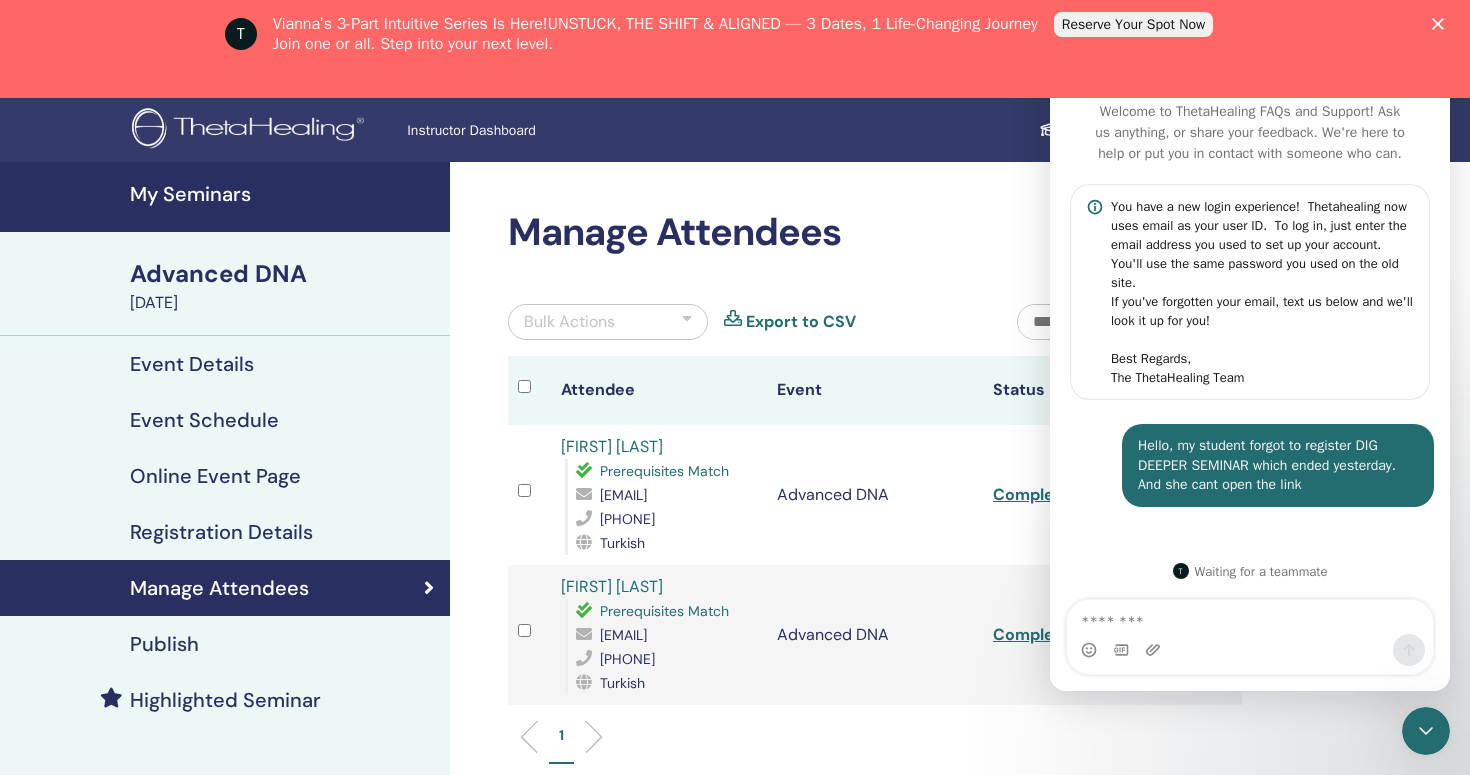 click at bounding box center [1250, 617] 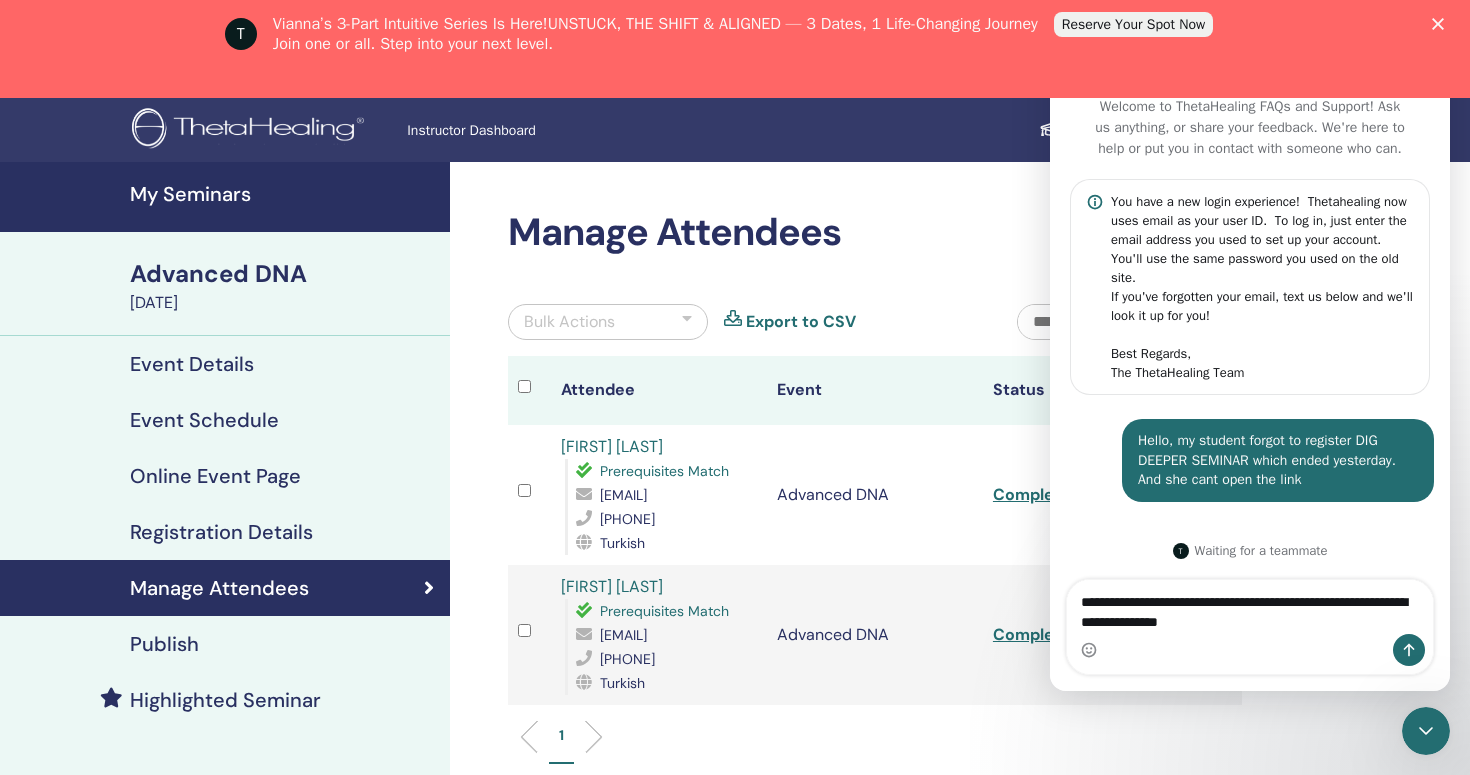 scroll, scrollTop: 25, scrollLeft: 0, axis: vertical 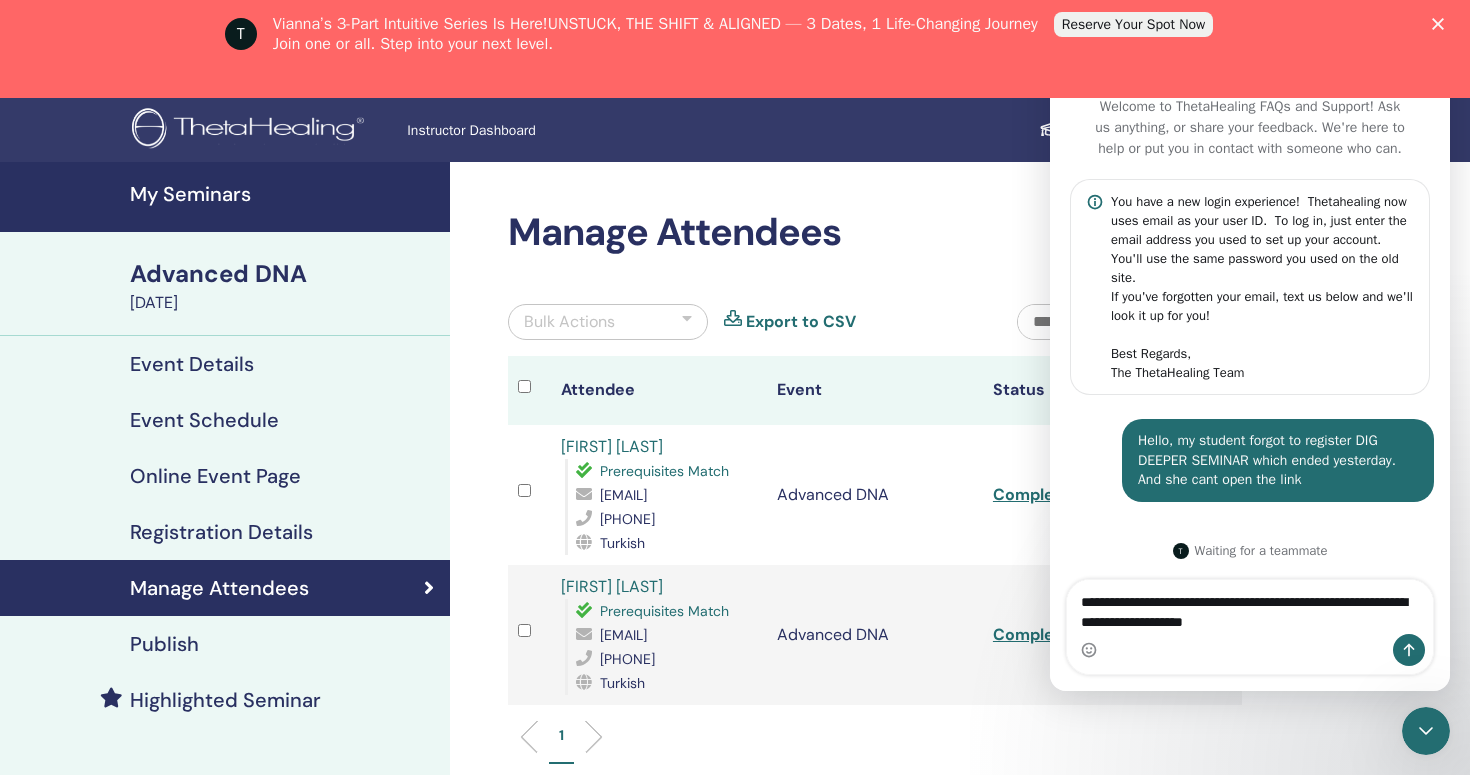 type on "**********" 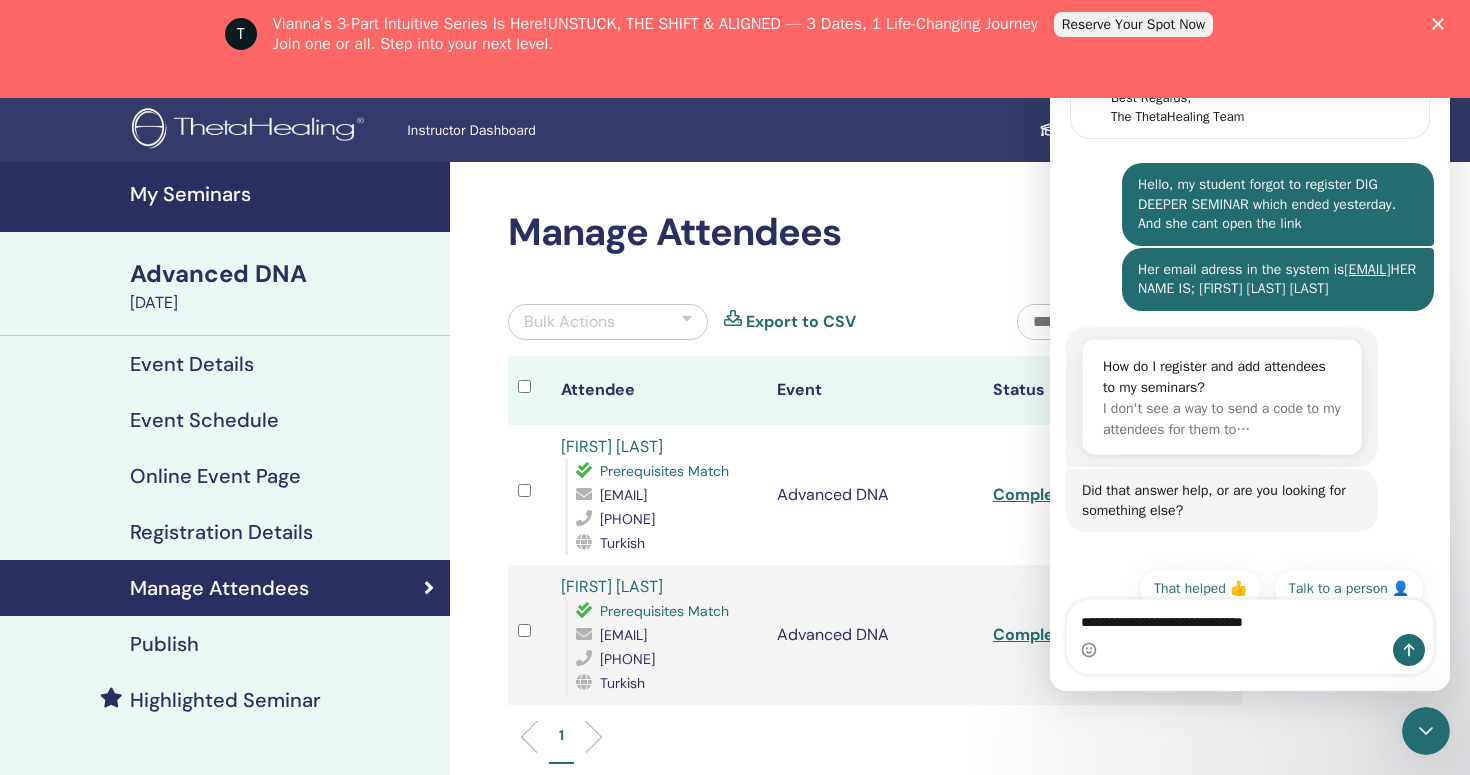 scroll, scrollTop: 306, scrollLeft: 0, axis: vertical 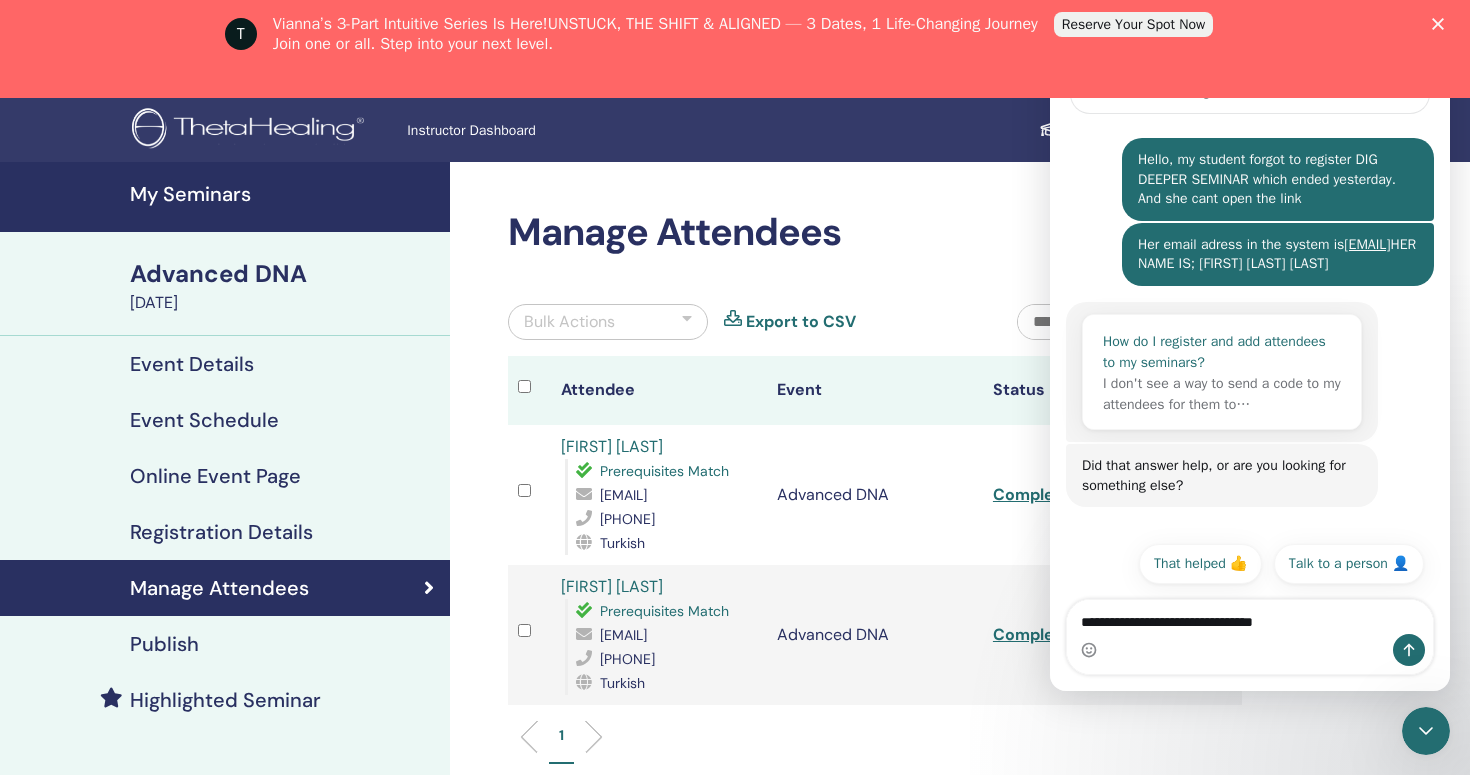 type on "**********" 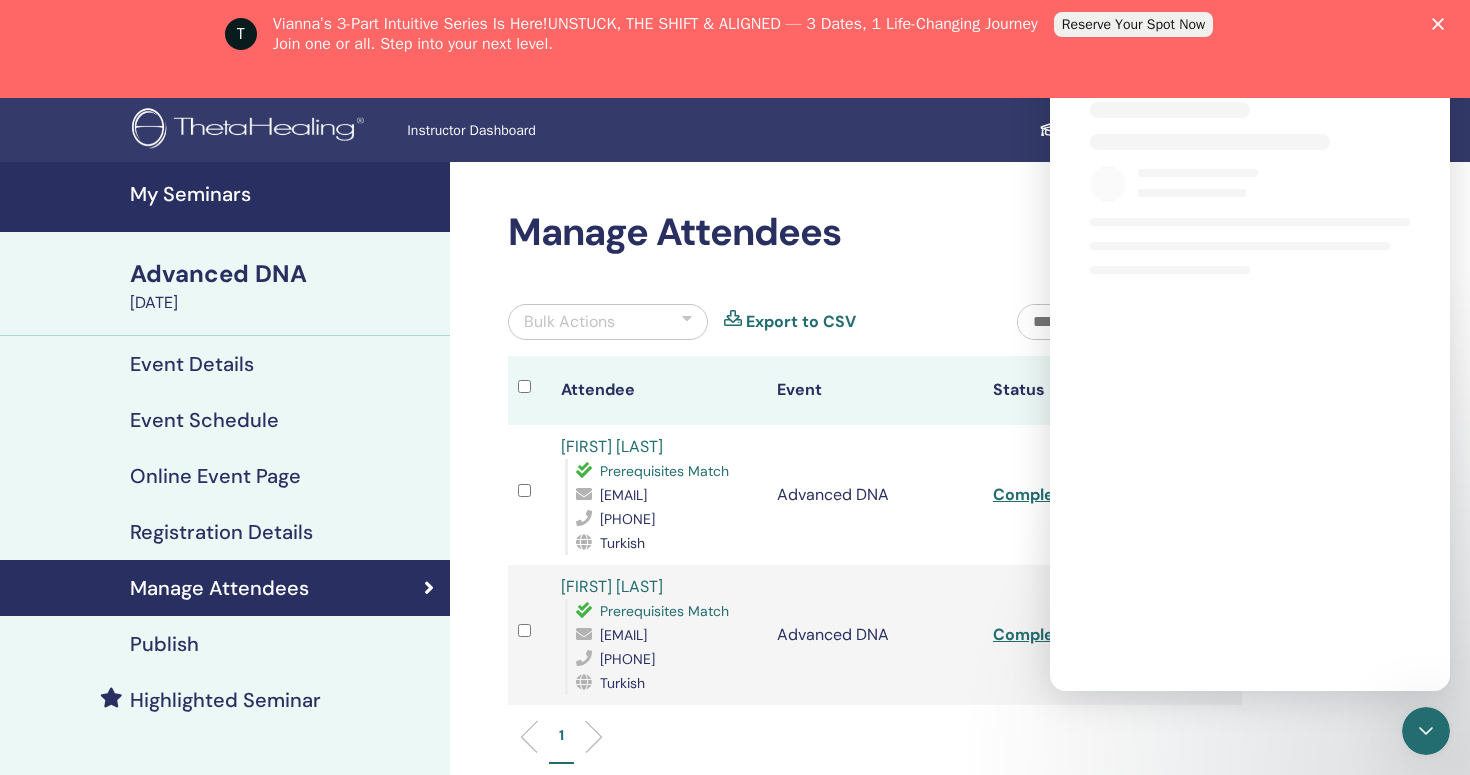 scroll, scrollTop: 0, scrollLeft: 0, axis: both 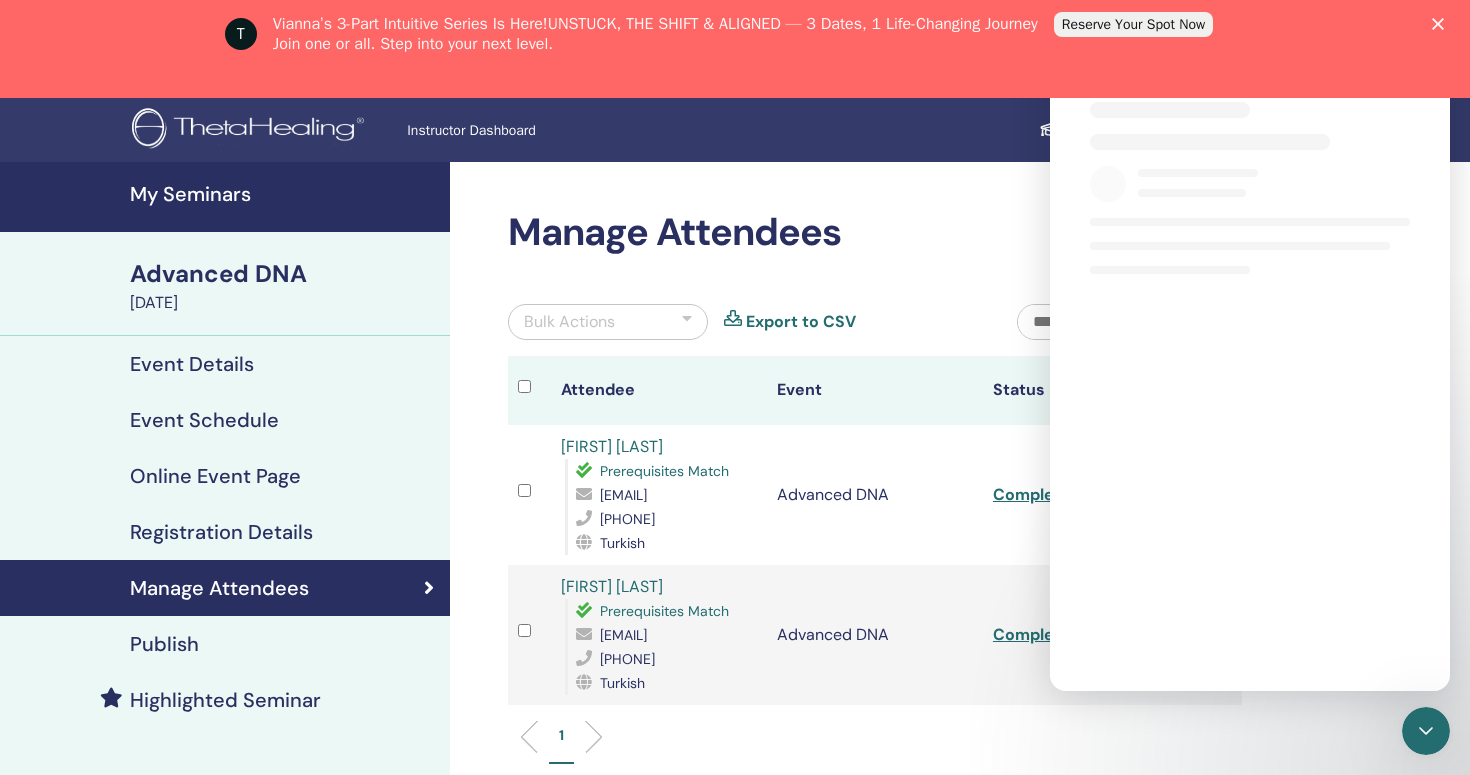 select on "**" 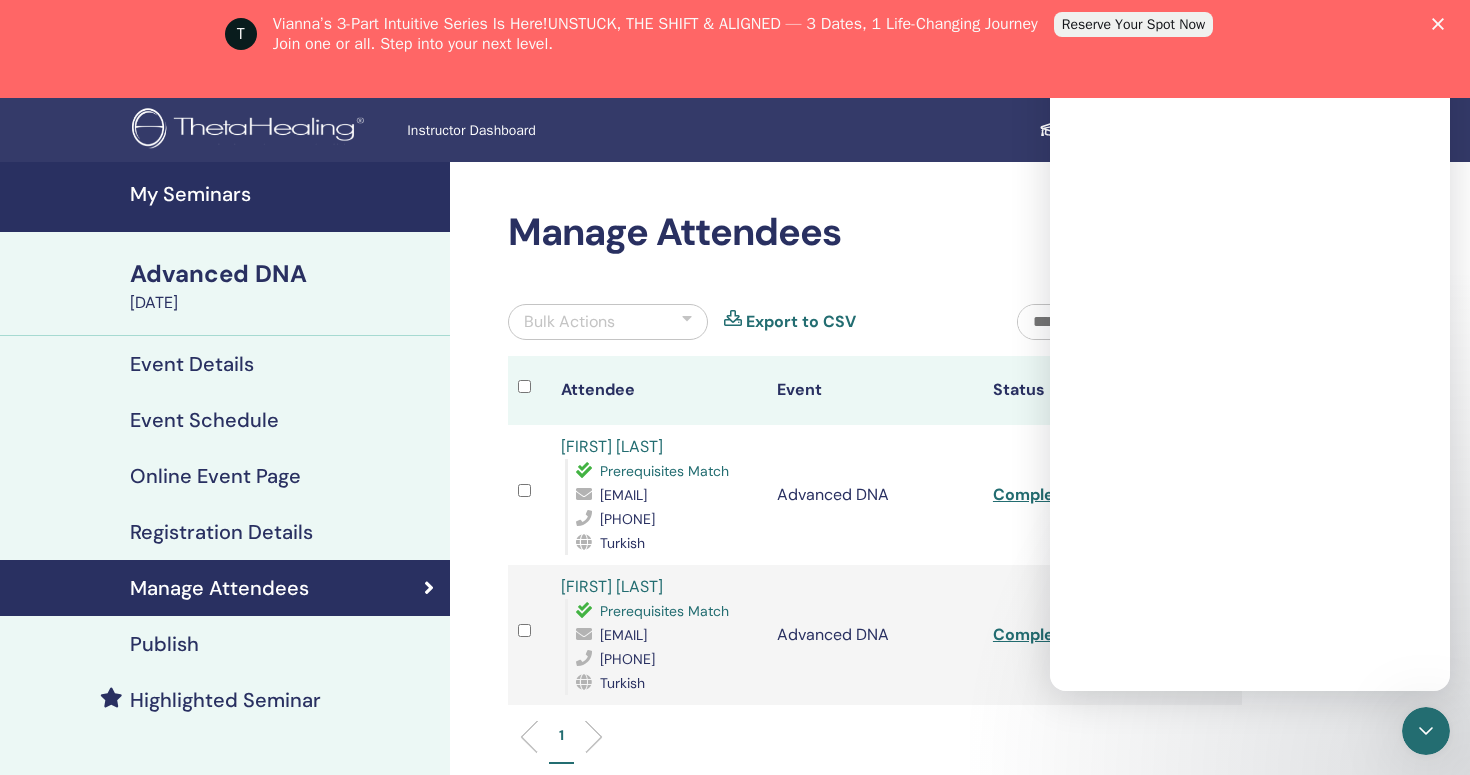 scroll, scrollTop: 1811, scrollLeft: 0, axis: vertical 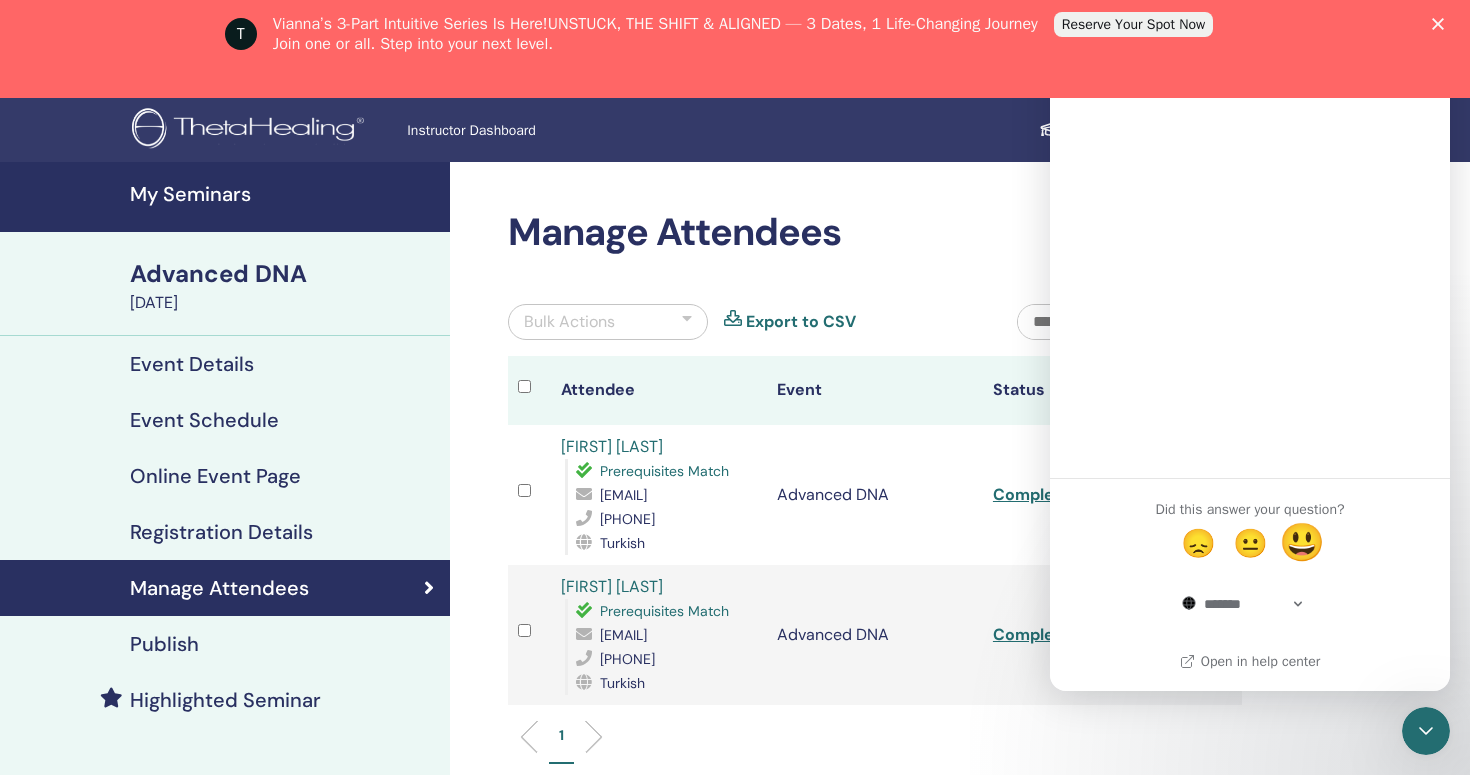 click on "😃" at bounding box center [1302, 542] 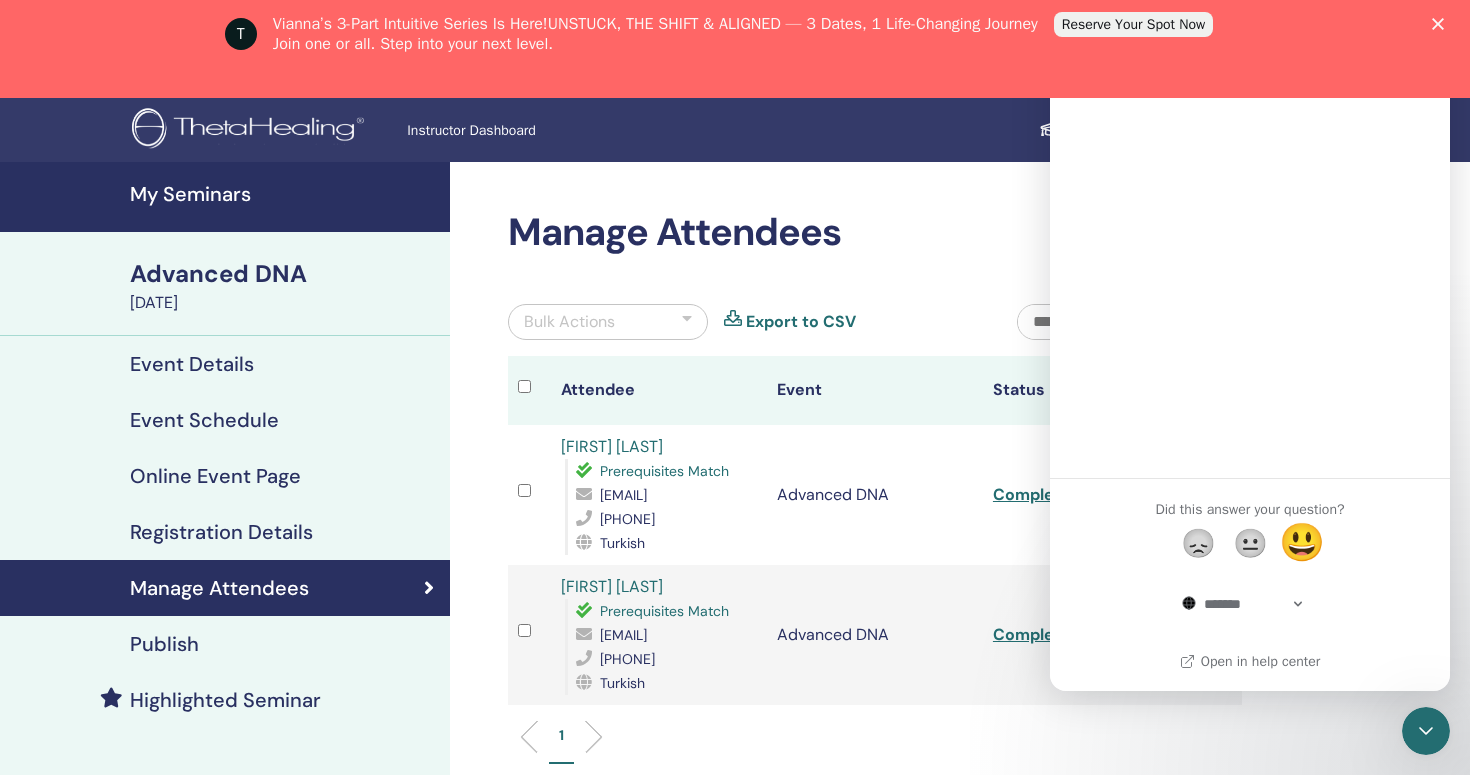 scroll, scrollTop: 0, scrollLeft: 0, axis: both 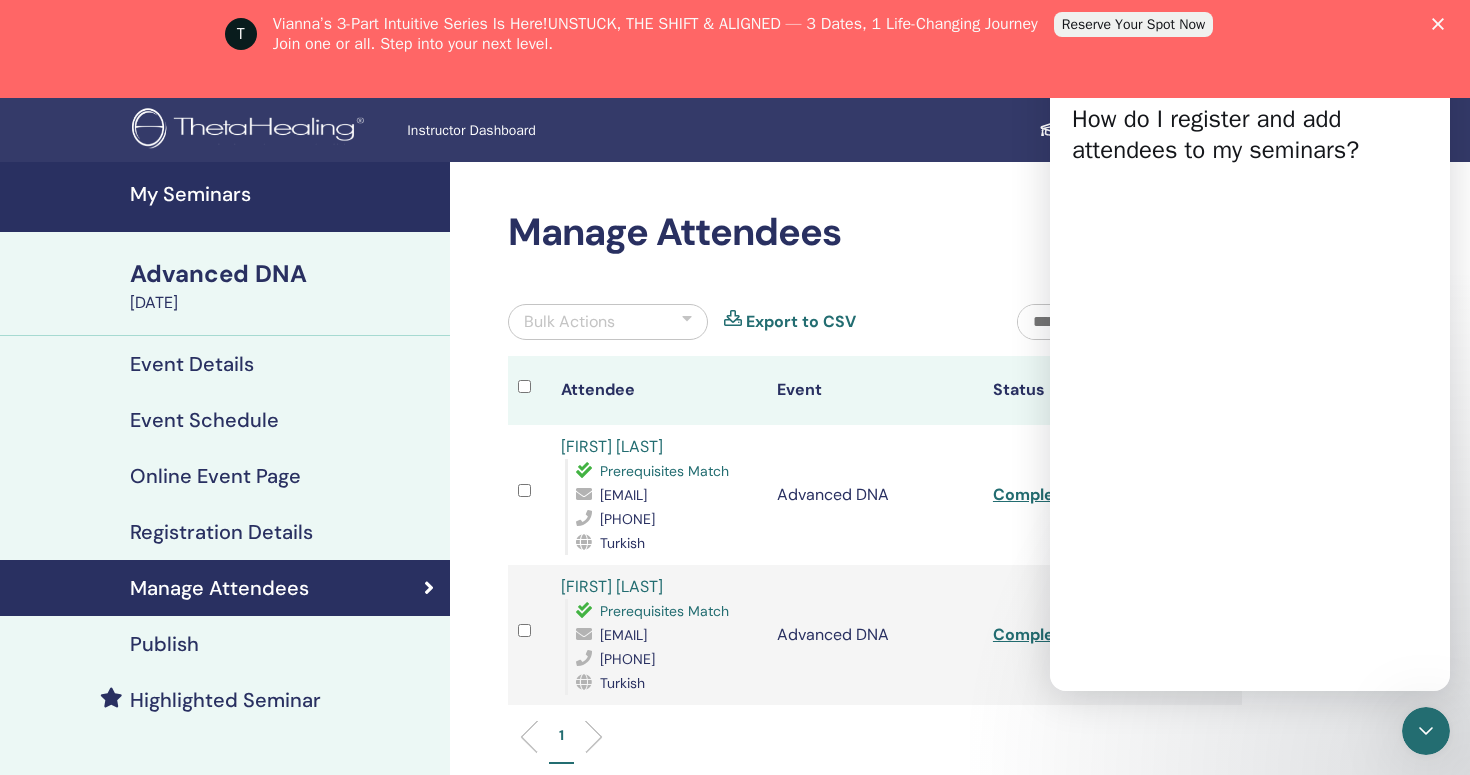 click 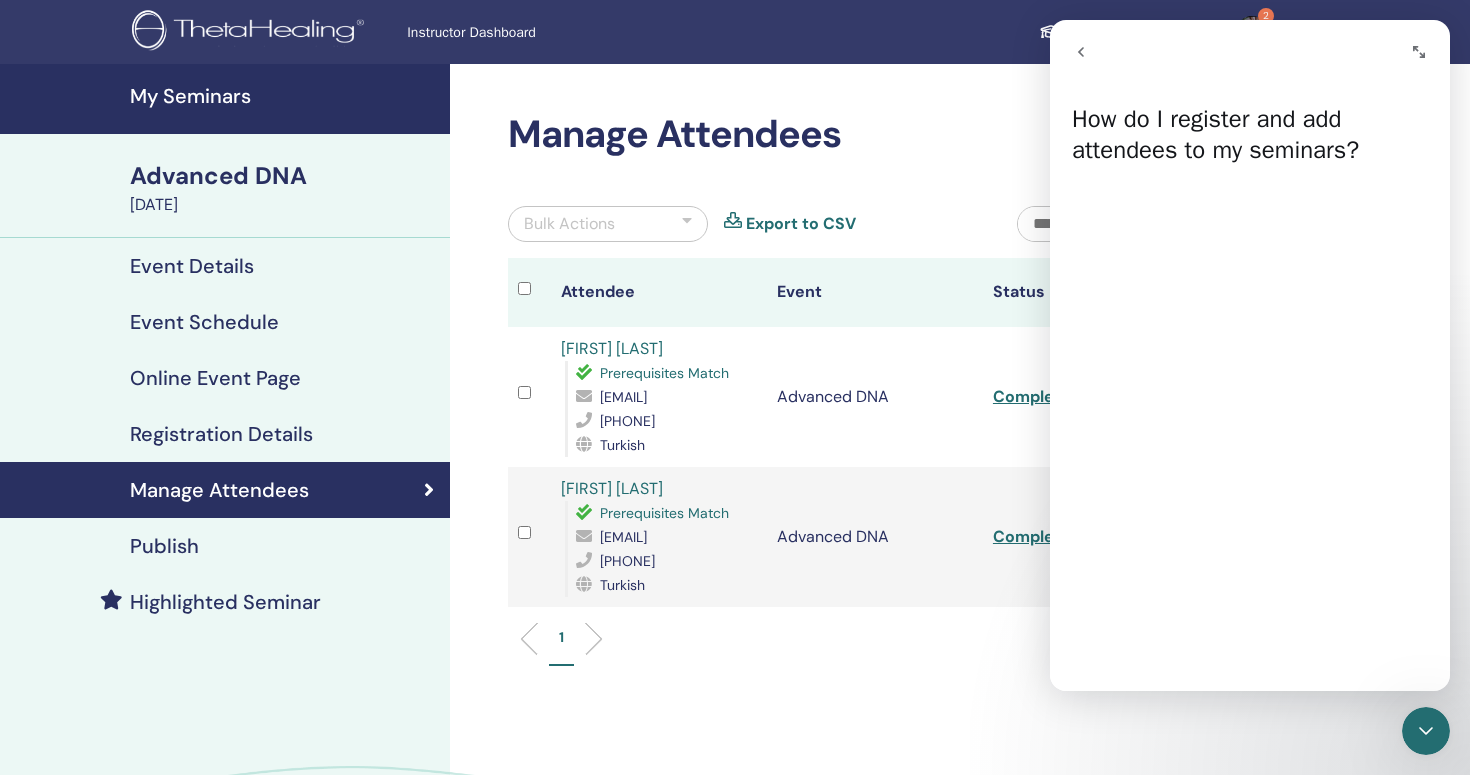 click 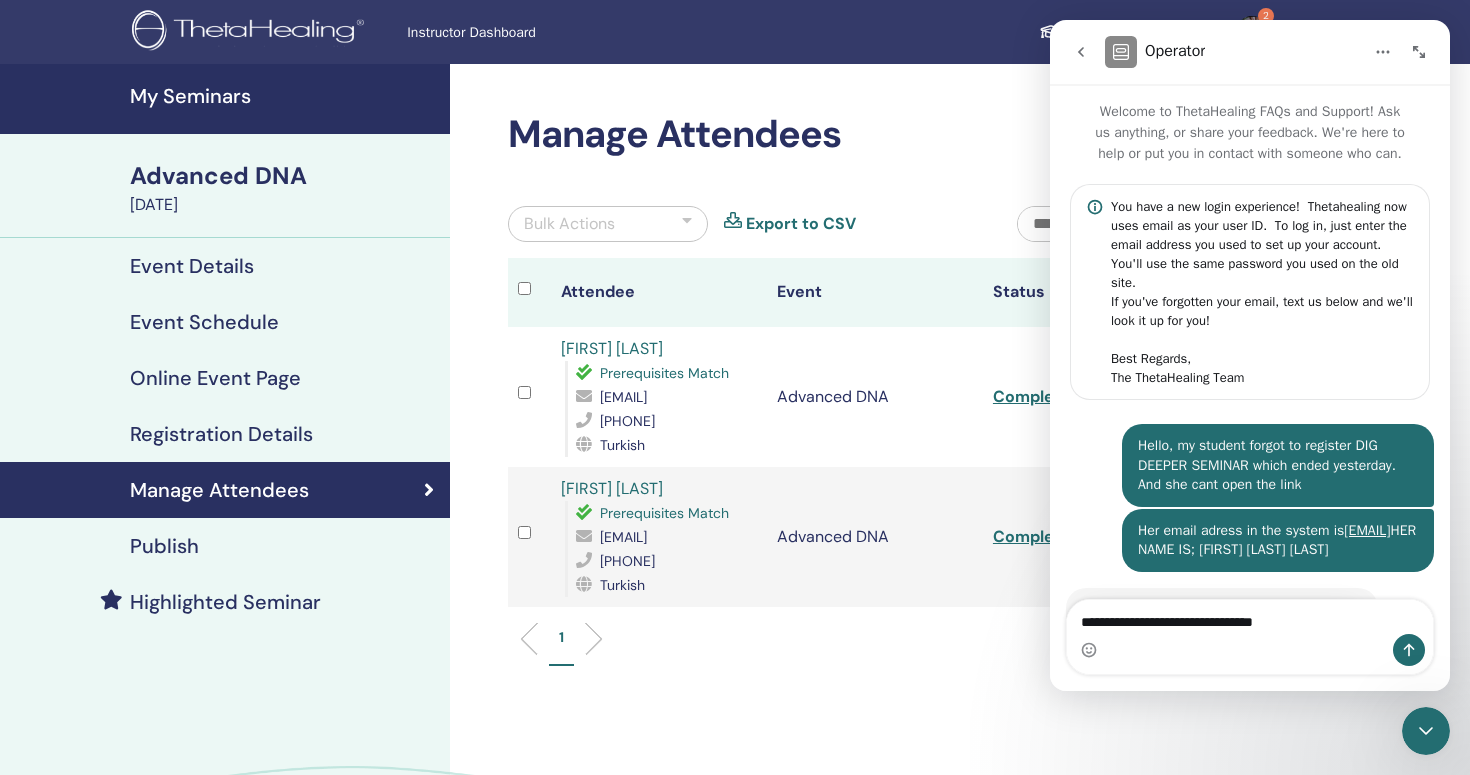 scroll, scrollTop: 306, scrollLeft: 0, axis: vertical 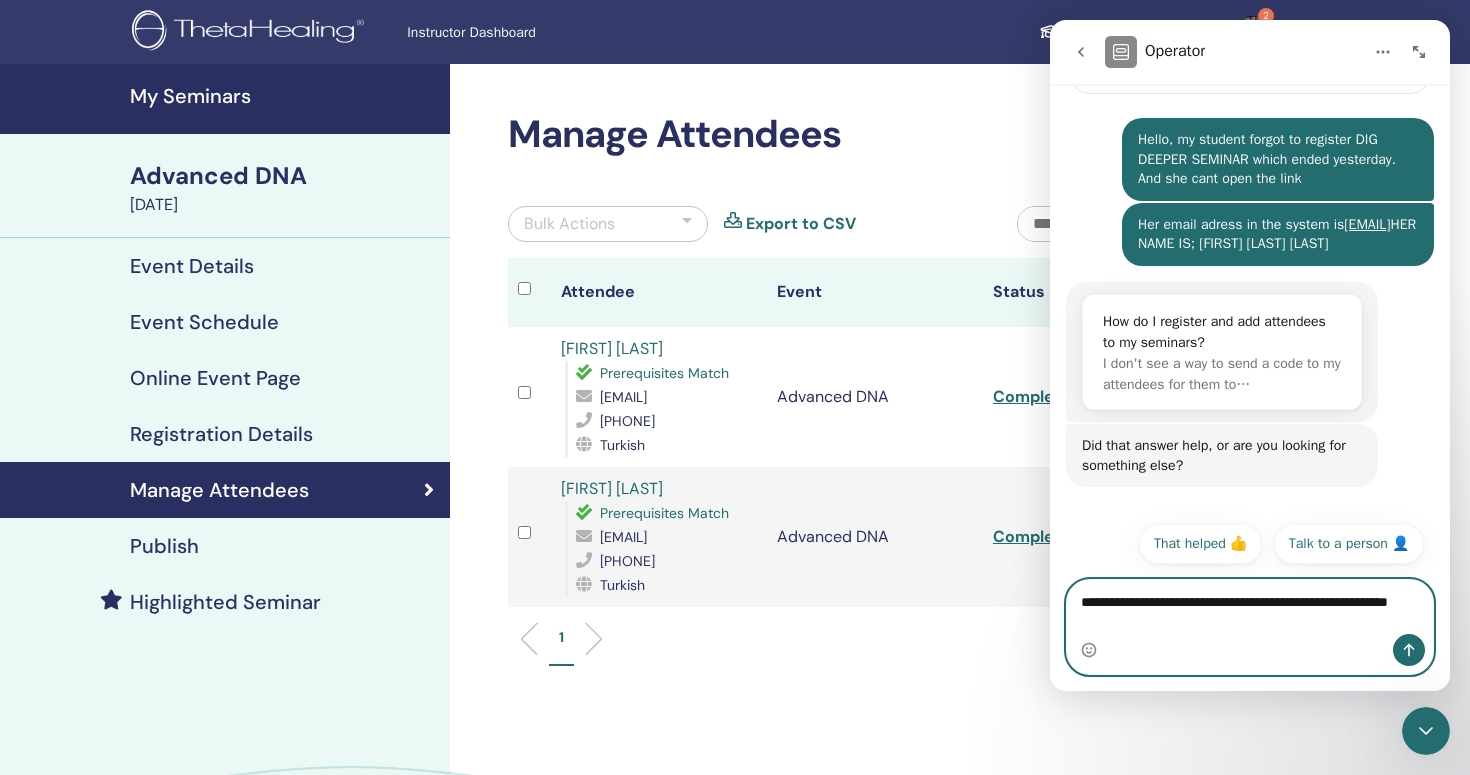 type on "**********" 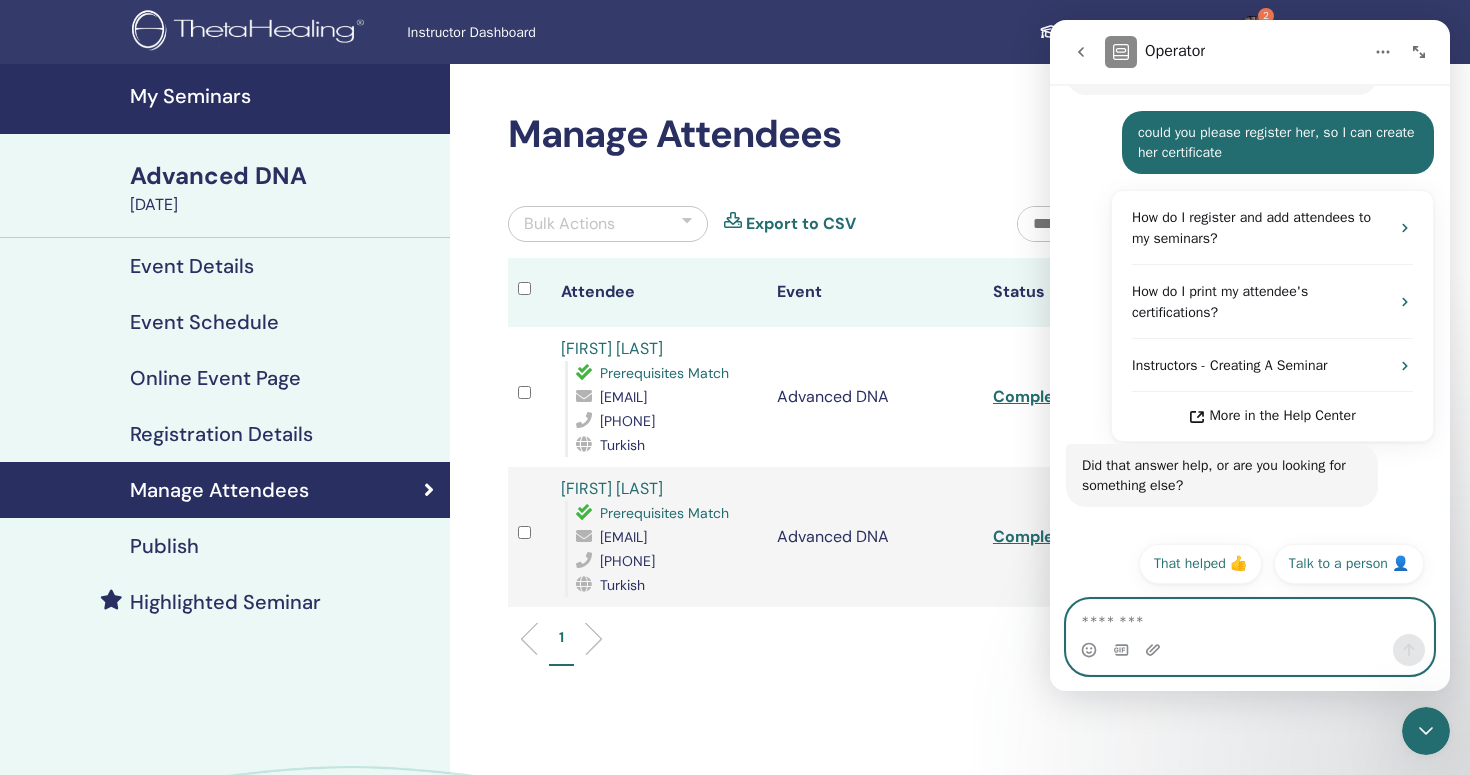 scroll, scrollTop: 718, scrollLeft: 0, axis: vertical 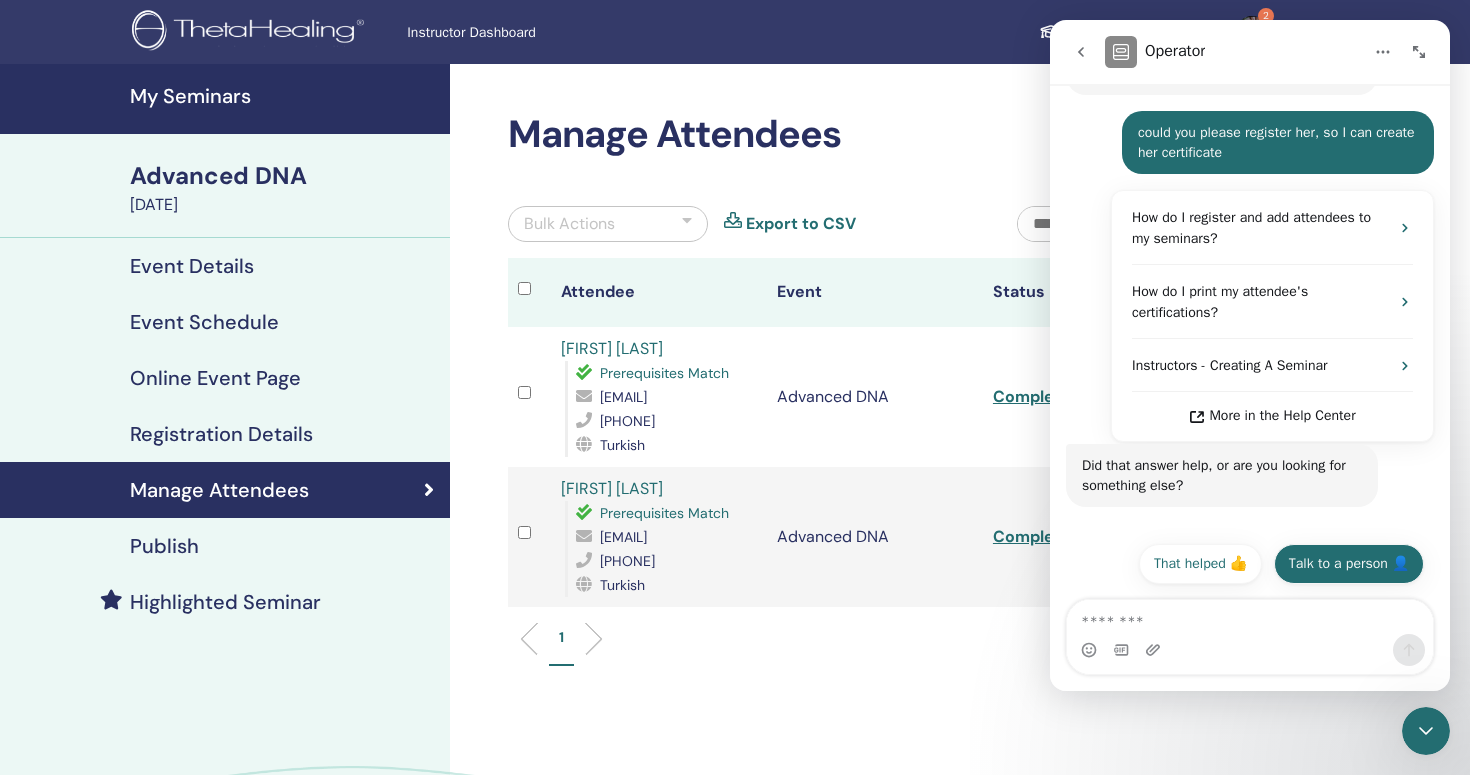 click on "Talk to a person 👤" at bounding box center (1349, 564) 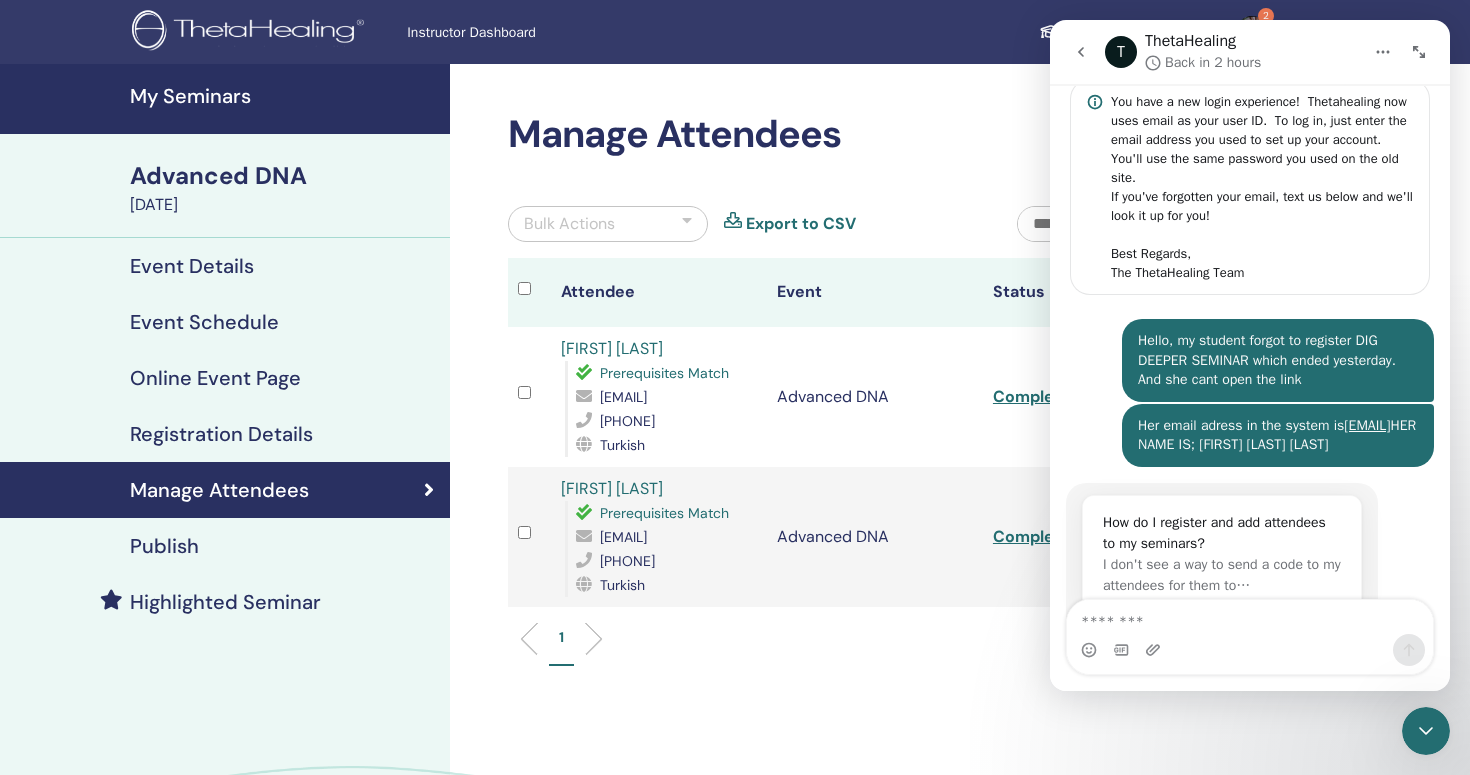scroll, scrollTop: 101, scrollLeft: 0, axis: vertical 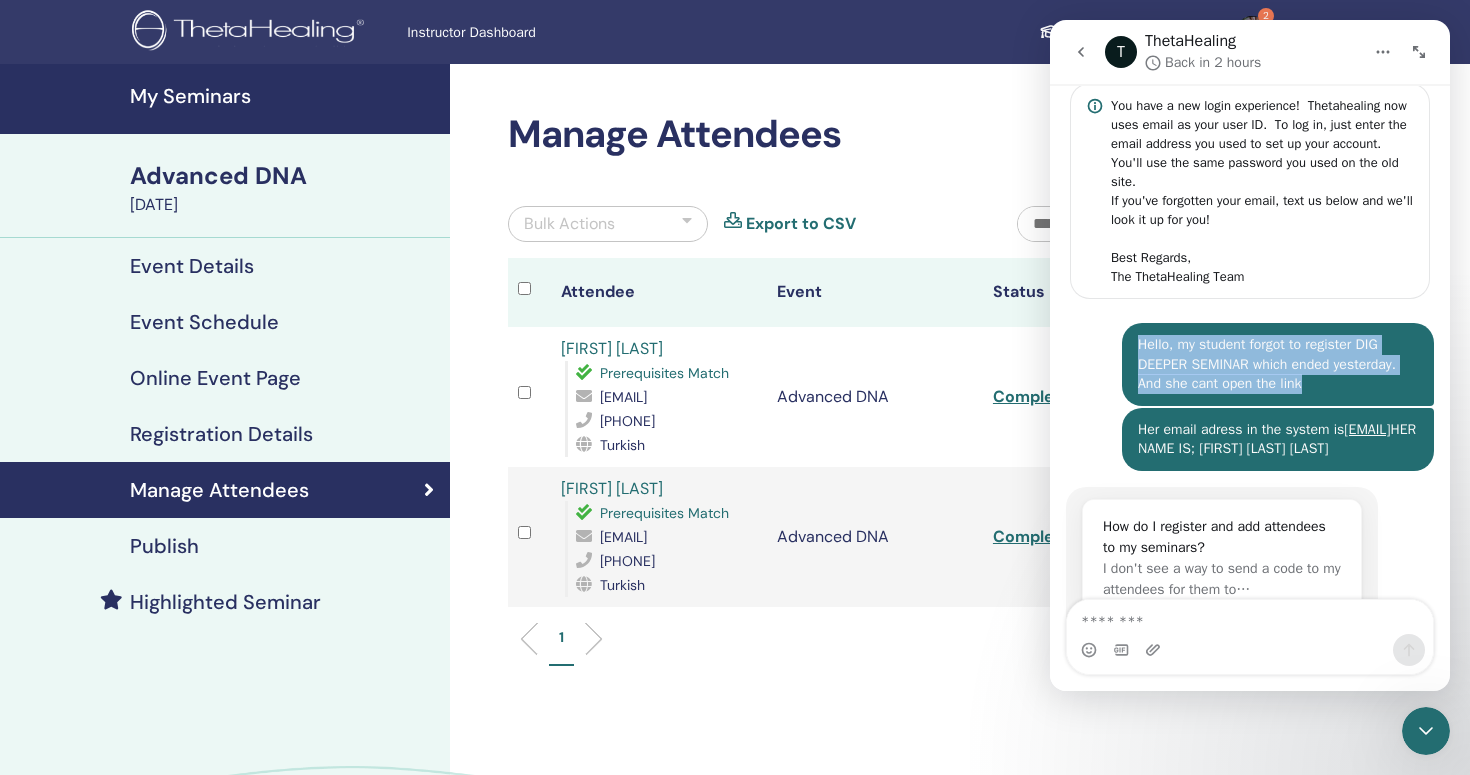 drag, startPoint x: 1322, startPoint y: 387, endPoint x: 1136, endPoint y: 337, distance: 192.60323 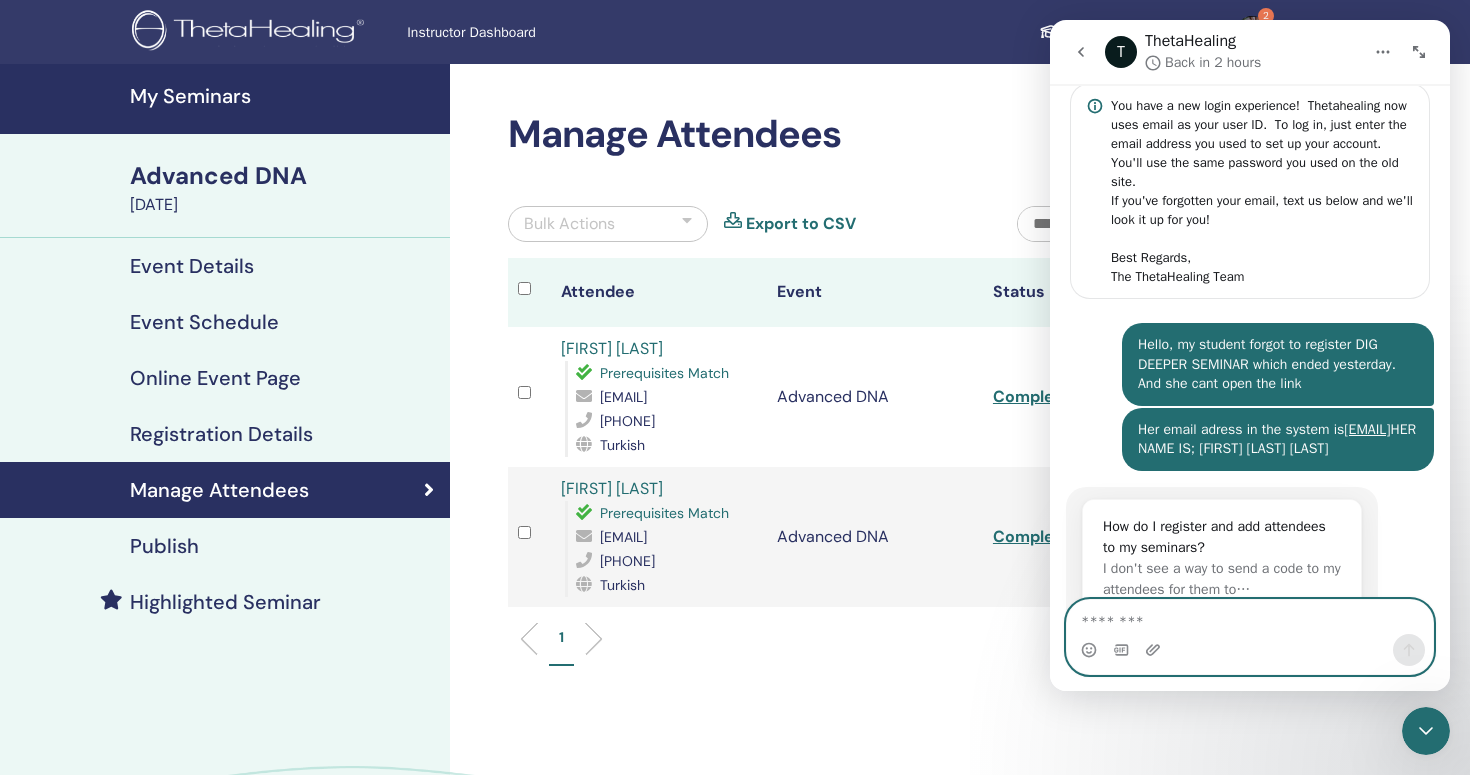 click at bounding box center [1250, 617] 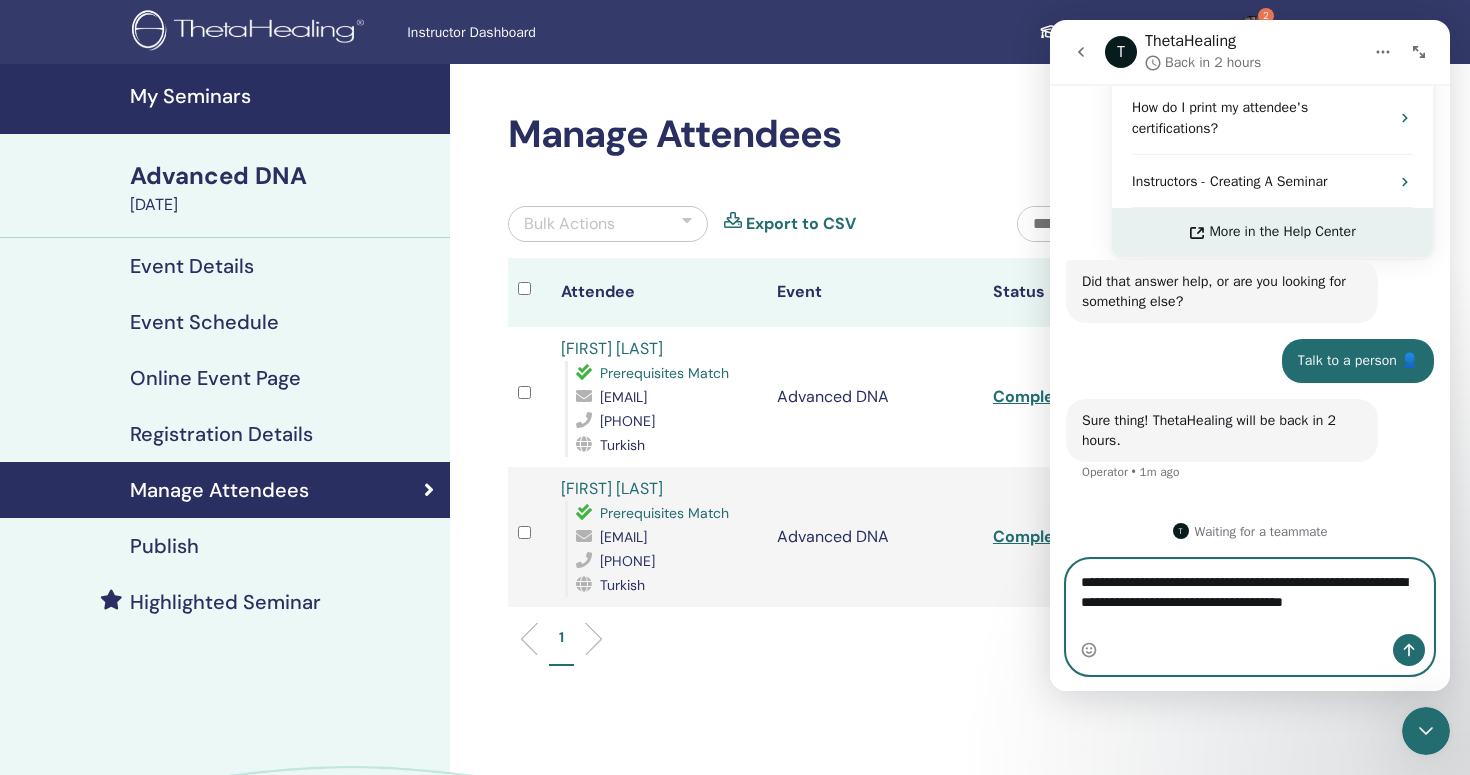 scroll, scrollTop: 901, scrollLeft: 0, axis: vertical 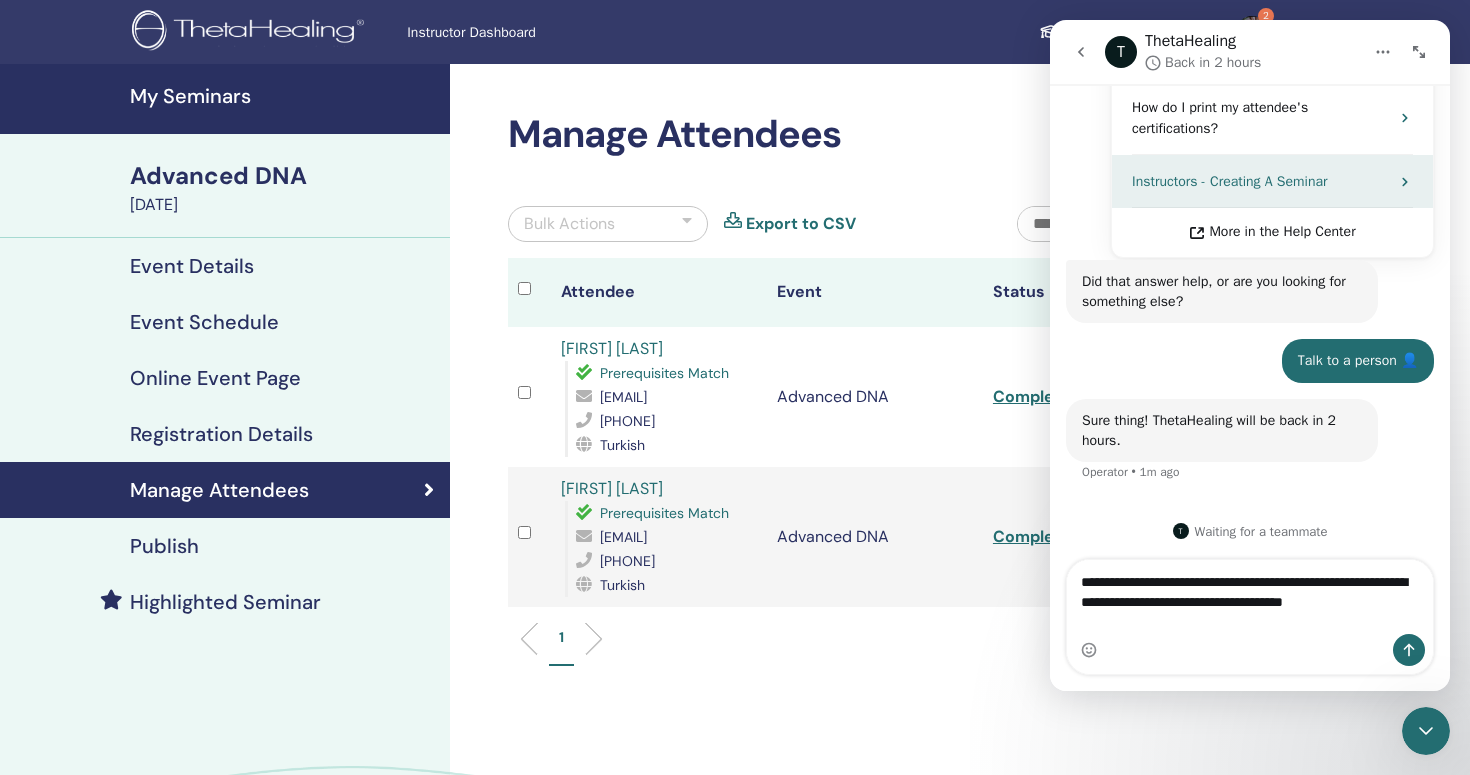 drag, startPoint x: 1415, startPoint y: 295, endPoint x: 1359, endPoint y: 154, distance: 151.71355 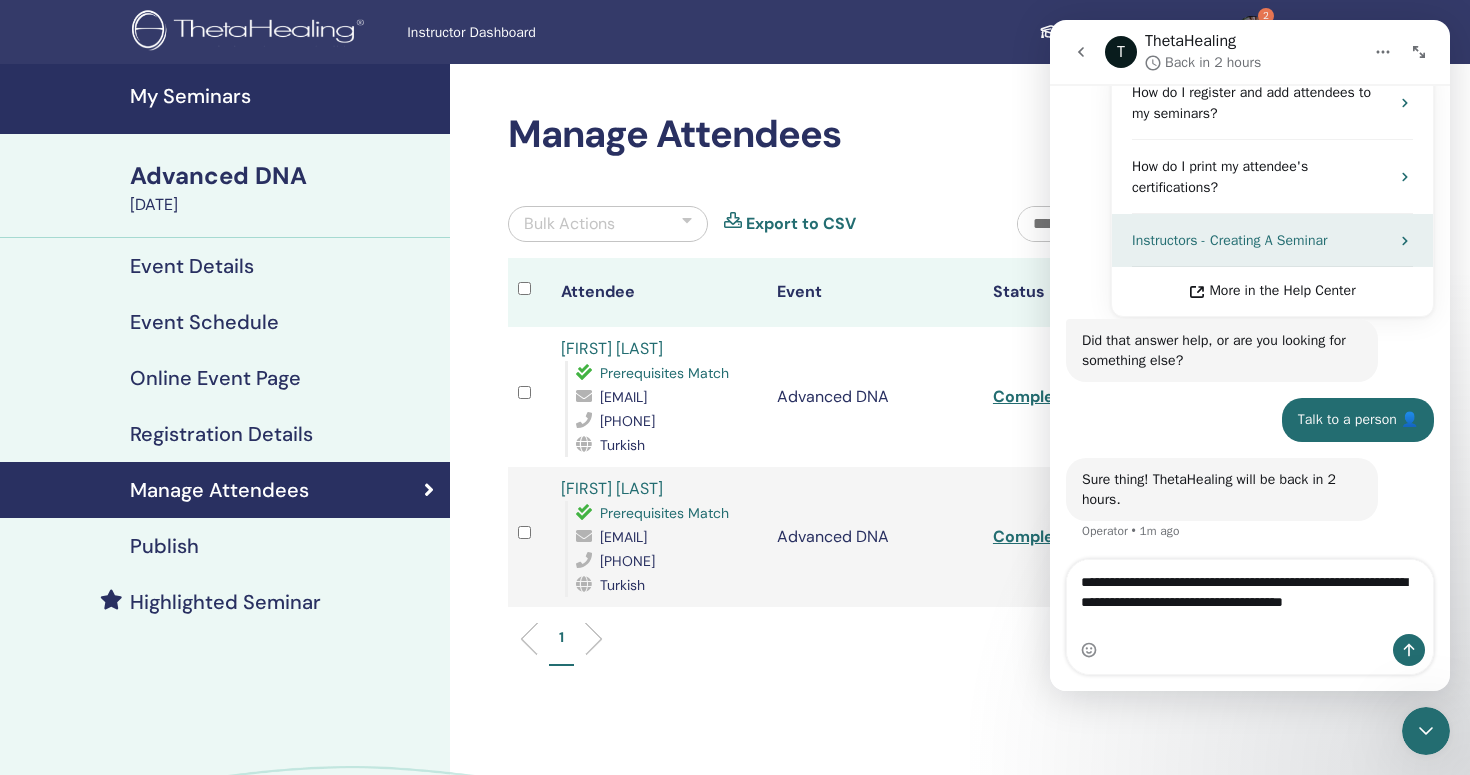 scroll, scrollTop: 536, scrollLeft: 0, axis: vertical 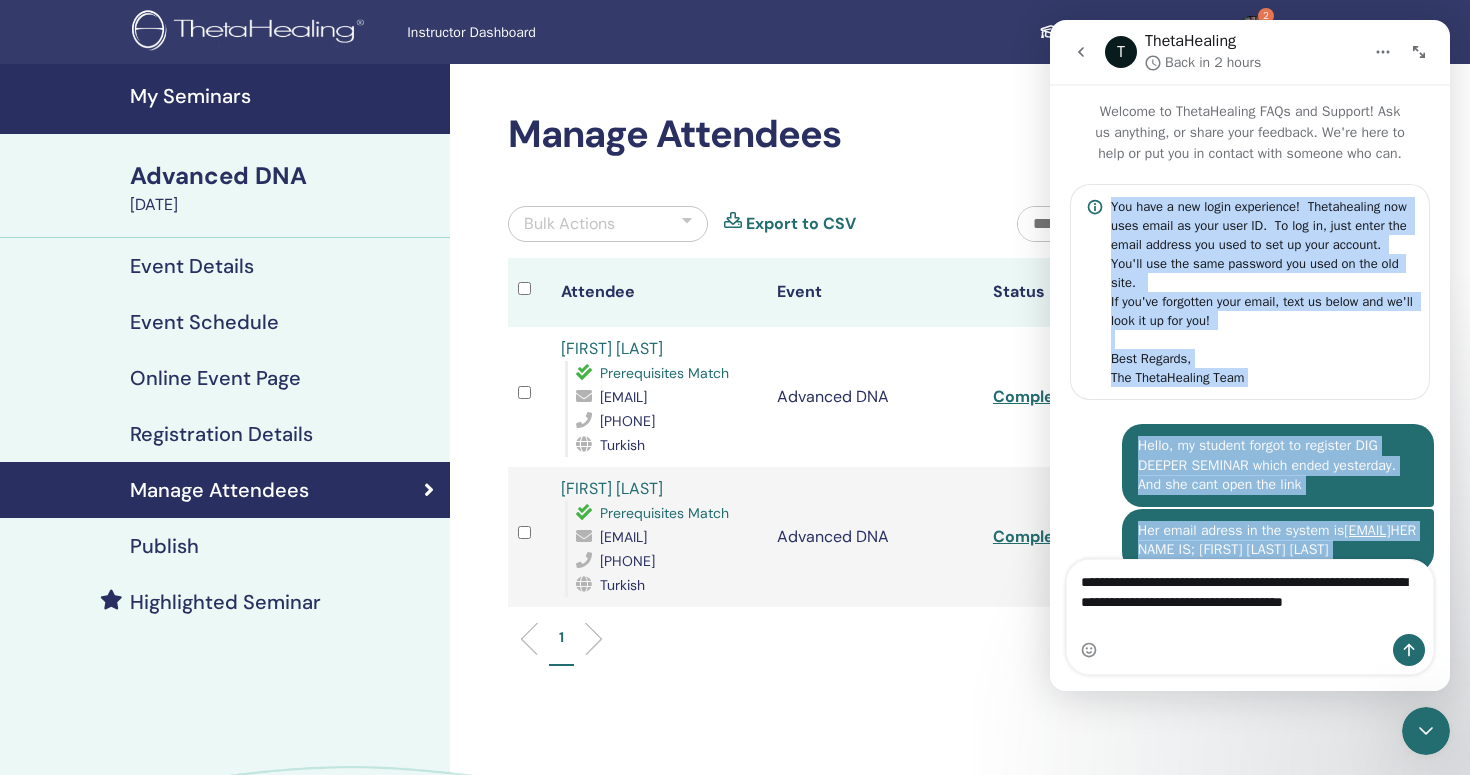 drag, startPoint x: 1397, startPoint y: 162, endPoint x: 1374, endPoint y: 192, distance: 37.802116 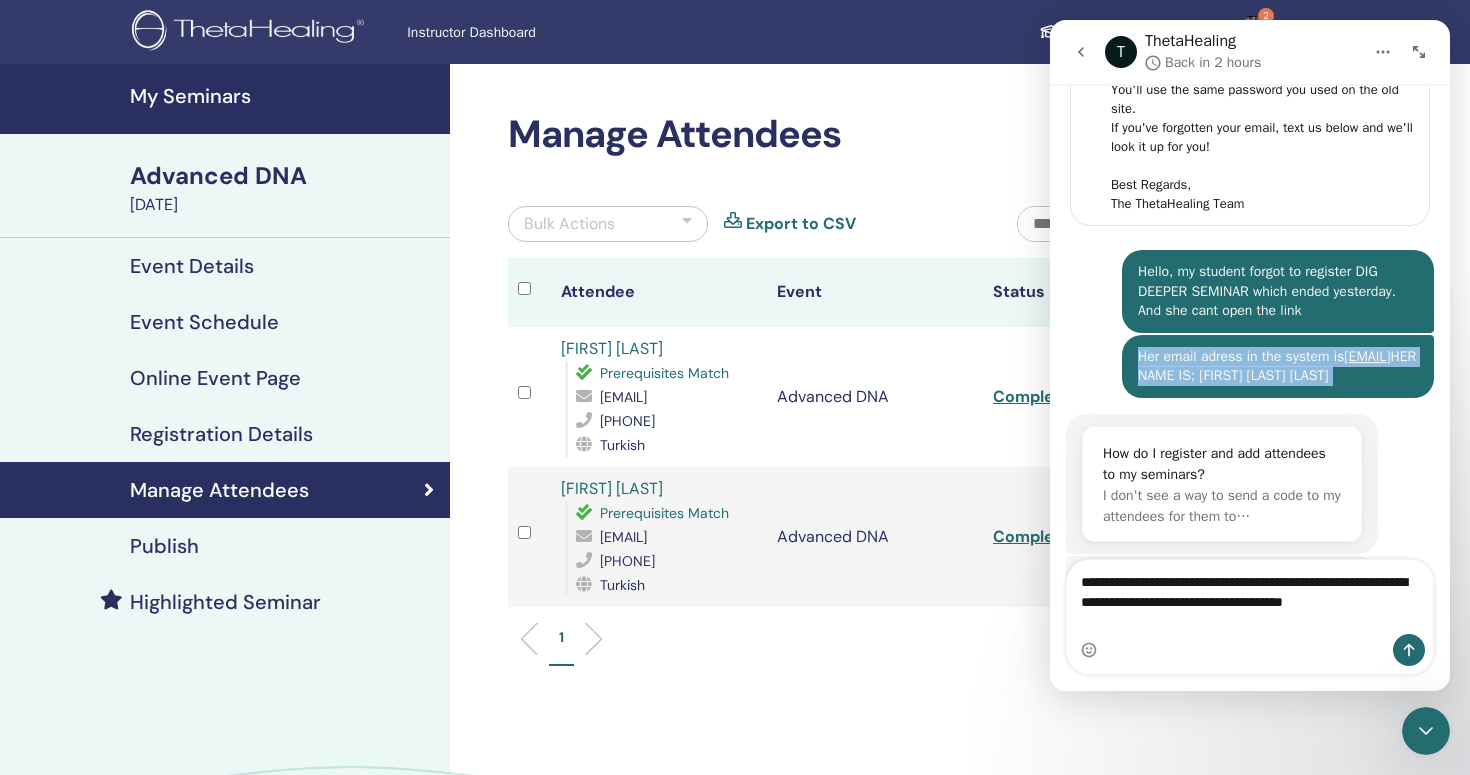 scroll, scrollTop: 391, scrollLeft: 0, axis: vertical 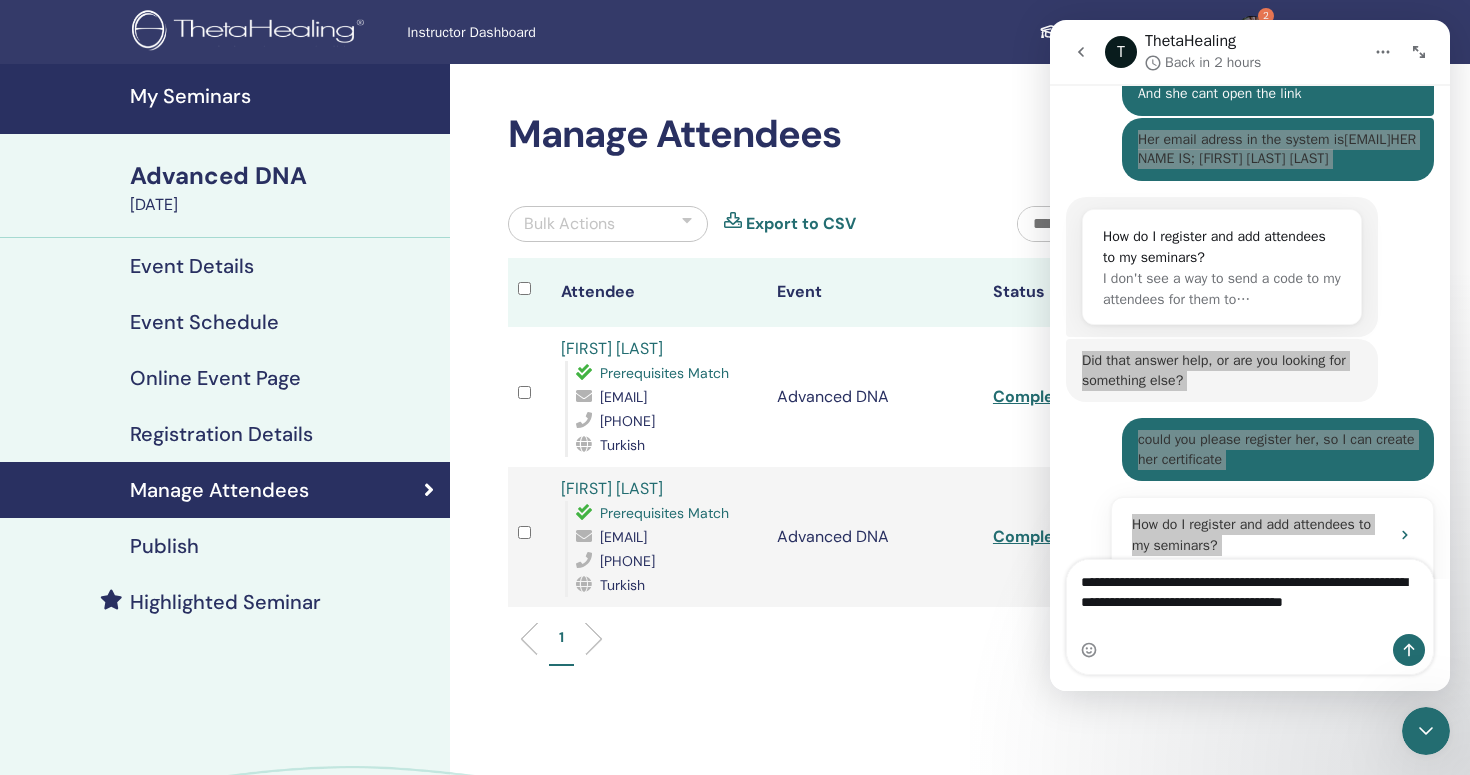 drag, startPoint x: 1143, startPoint y: 533, endPoint x: 1259, endPoint y: 166, distance: 384.8961 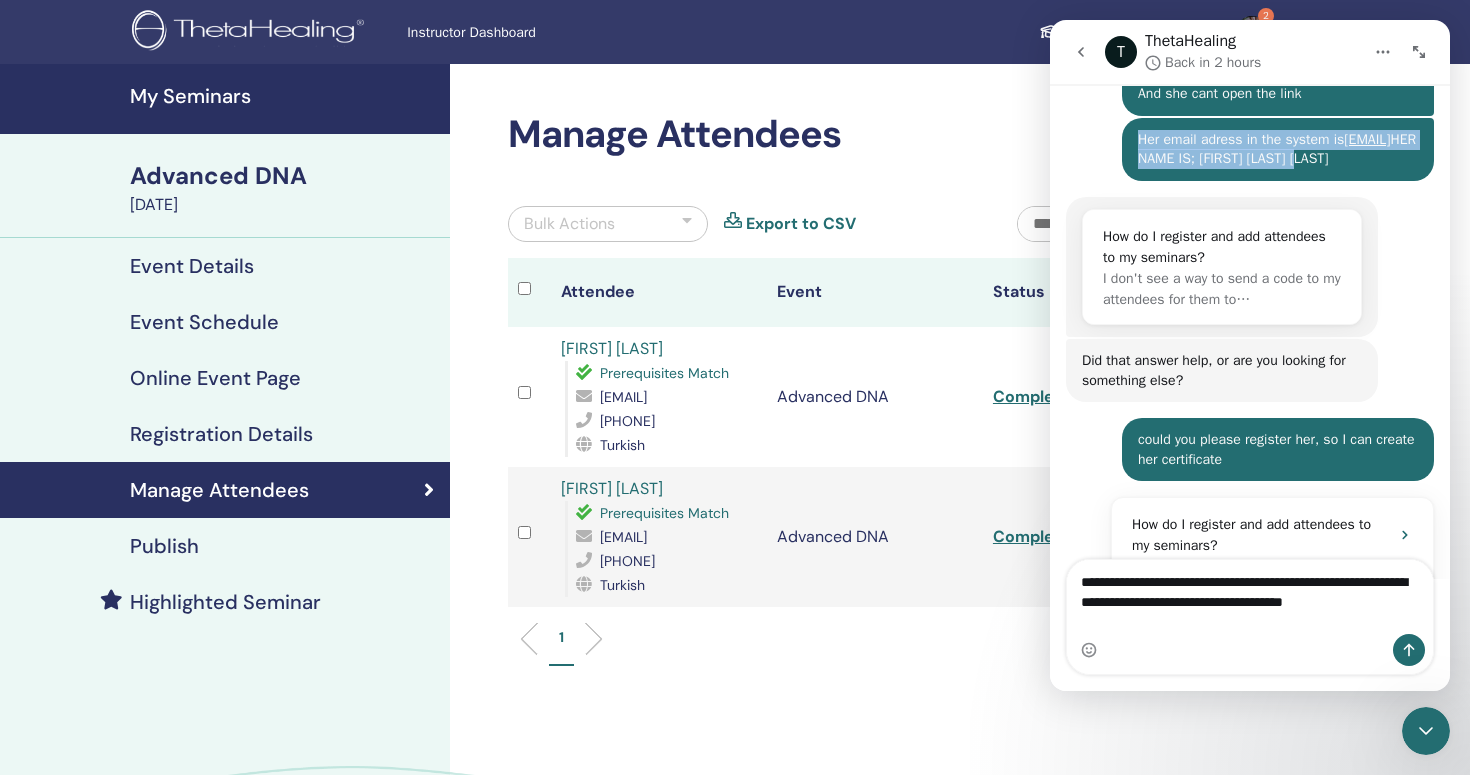 drag, startPoint x: 1267, startPoint y: 176, endPoint x: 1137, endPoint y: 137, distance: 135.72398 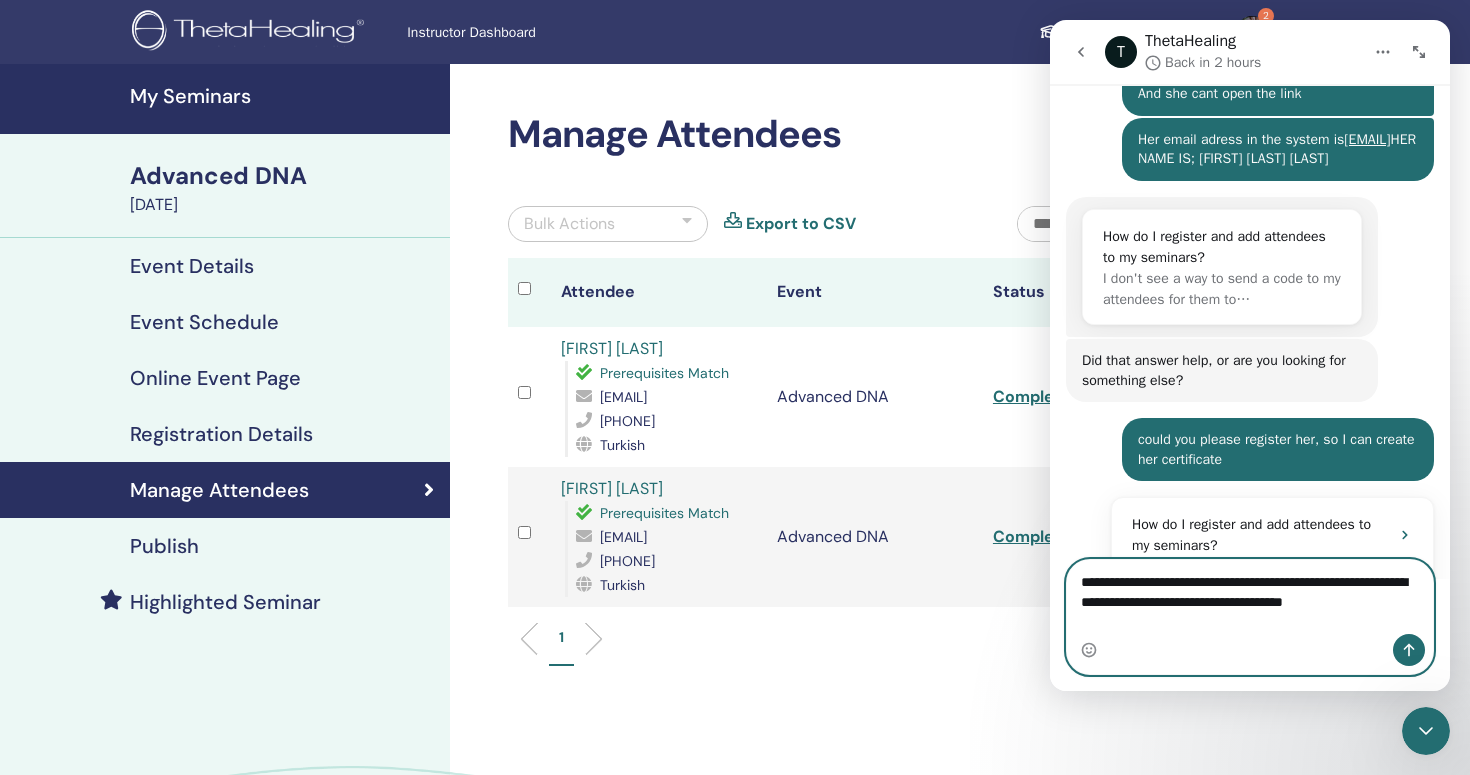 click on "**********" at bounding box center (1250, 597) 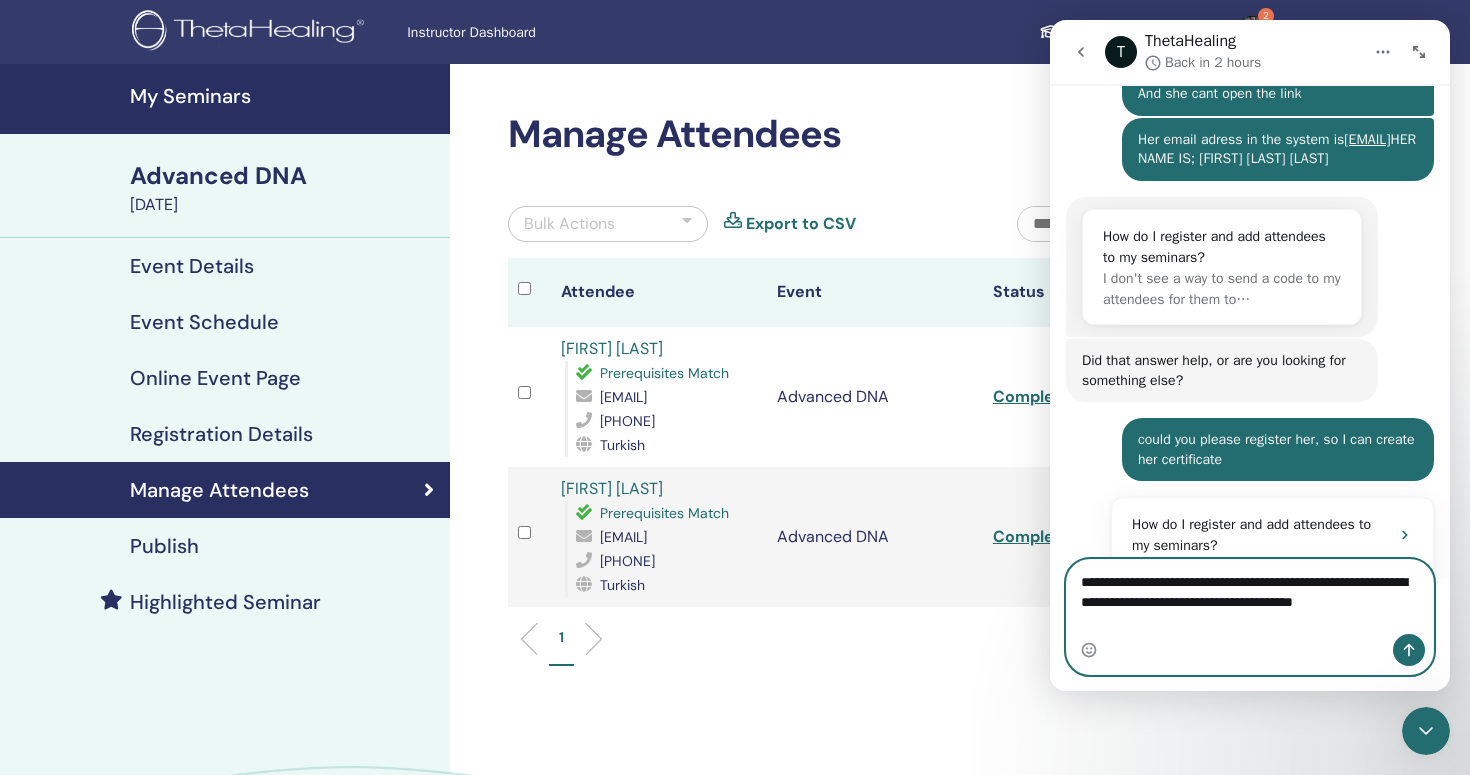 paste on "**********" 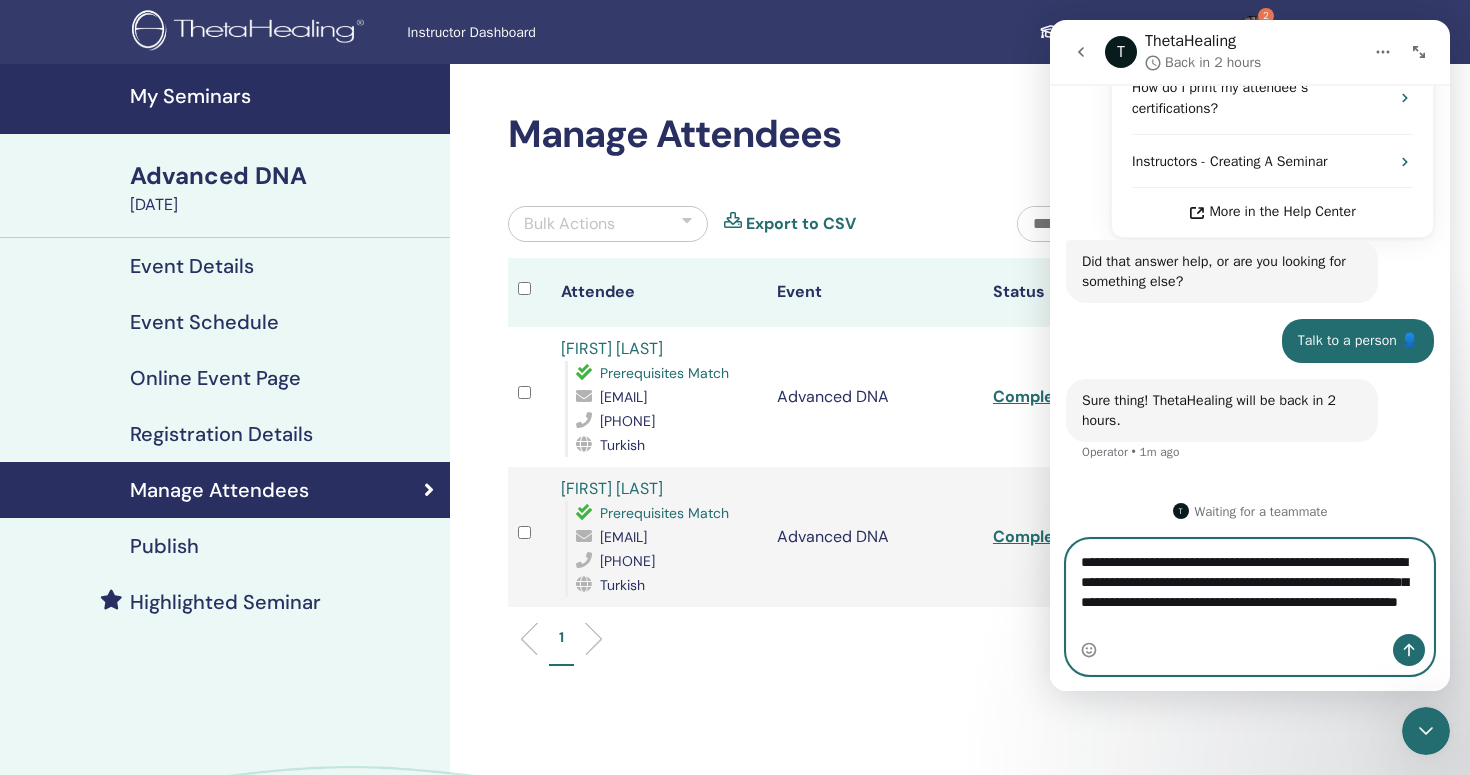 scroll, scrollTop: 941, scrollLeft: 0, axis: vertical 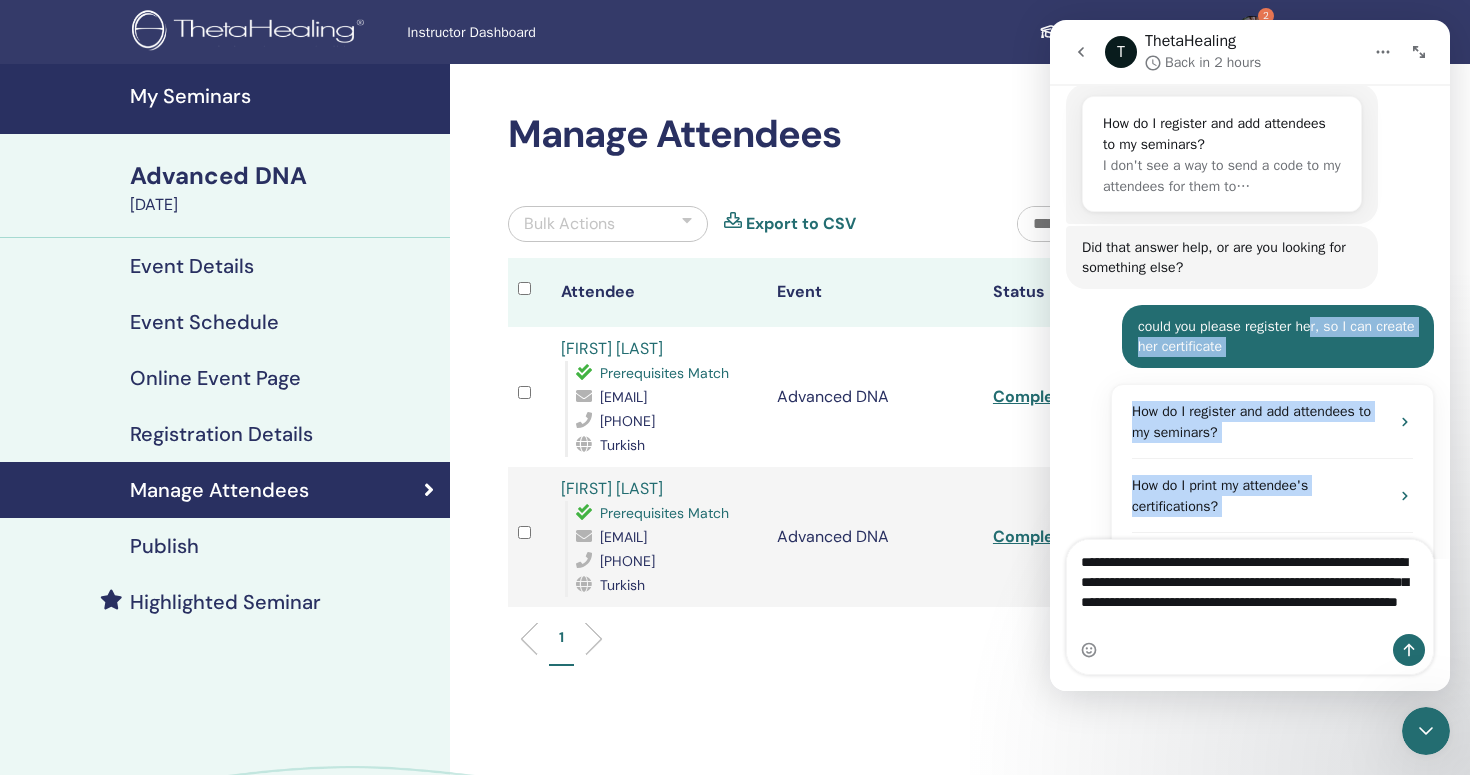 drag, startPoint x: 1442, startPoint y: 196, endPoint x: 1321, endPoint y: 337, distance: 185.80096 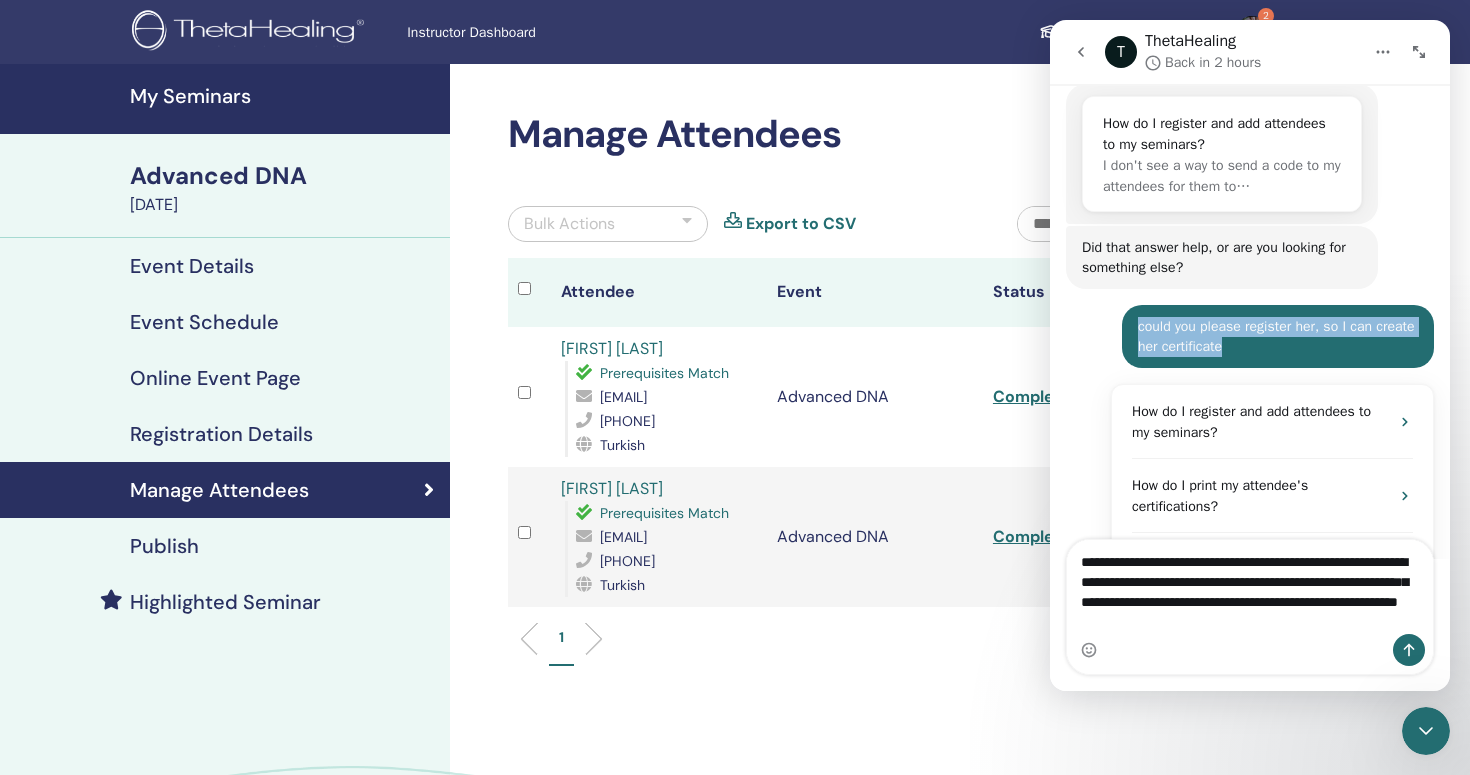 drag, startPoint x: 1288, startPoint y: 369, endPoint x: 1132, endPoint y: 354, distance: 156.7195 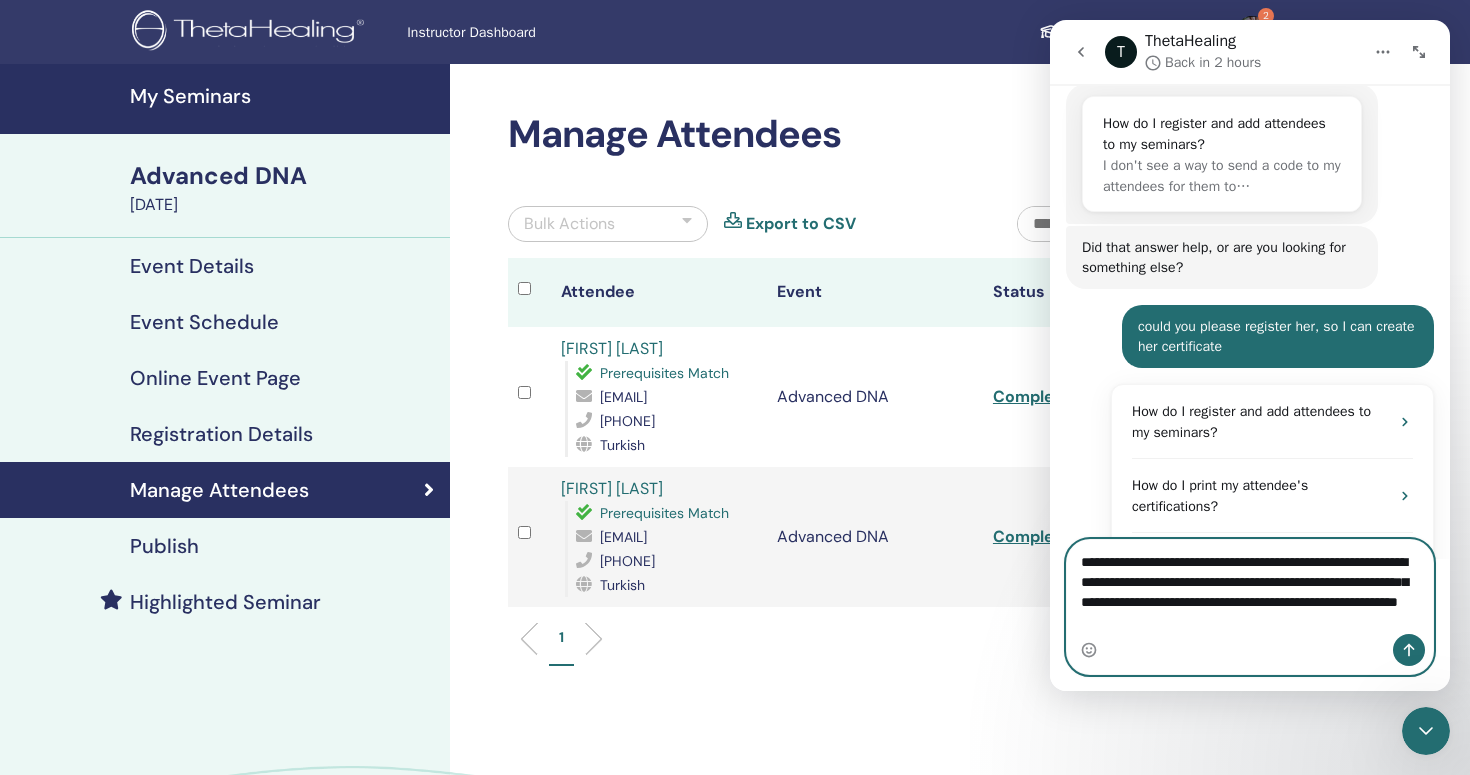 click on "**********" at bounding box center (1250, 597) 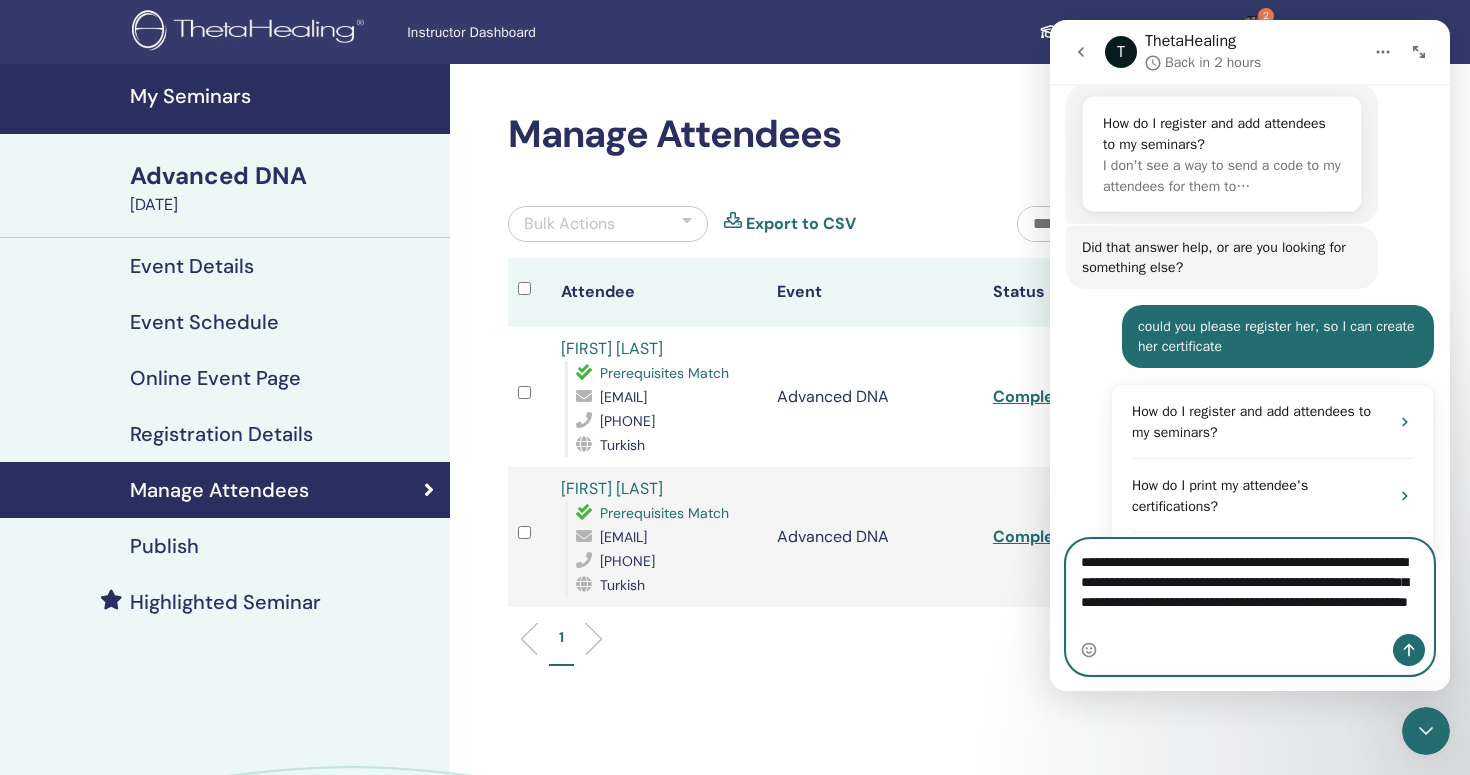 paste on "**********" 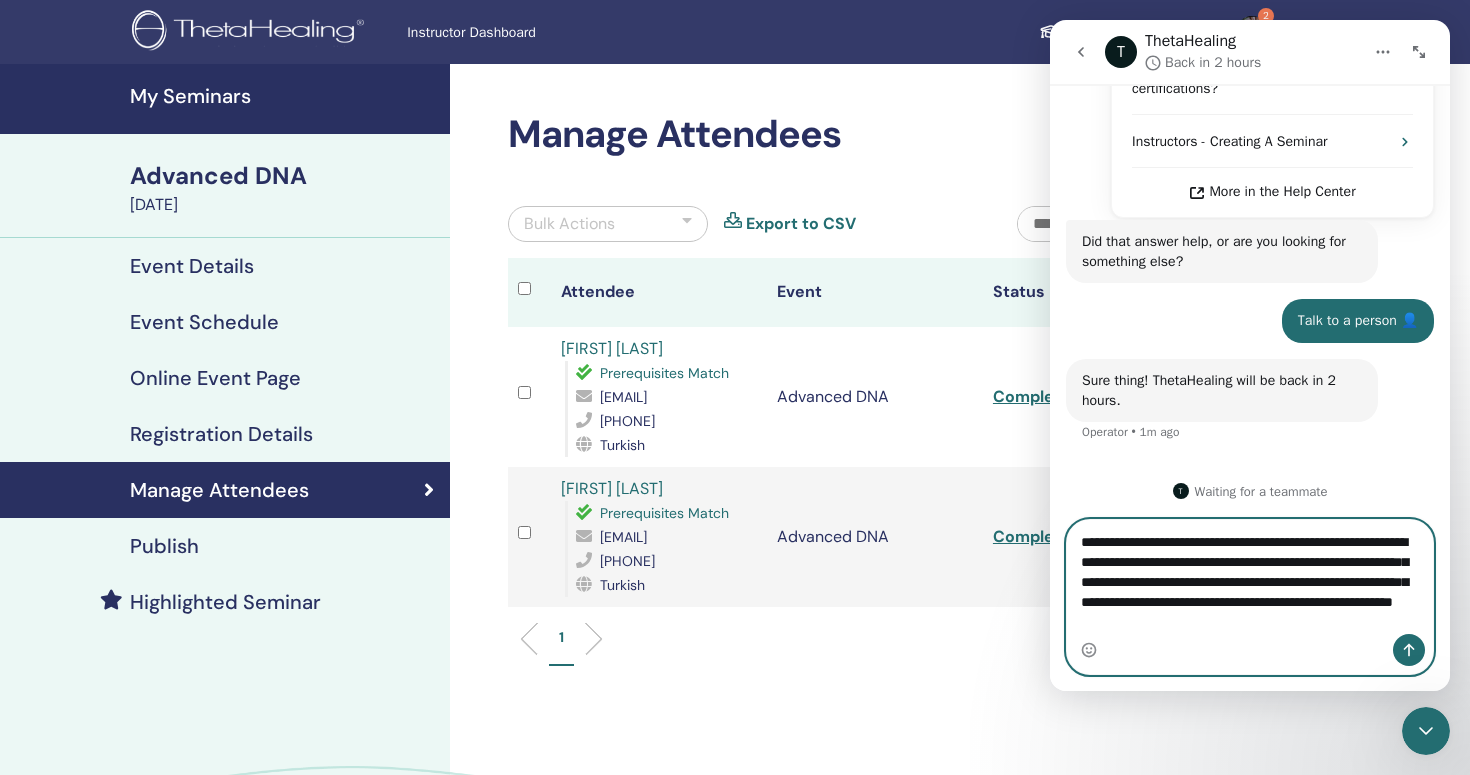 scroll, scrollTop: 961, scrollLeft: 0, axis: vertical 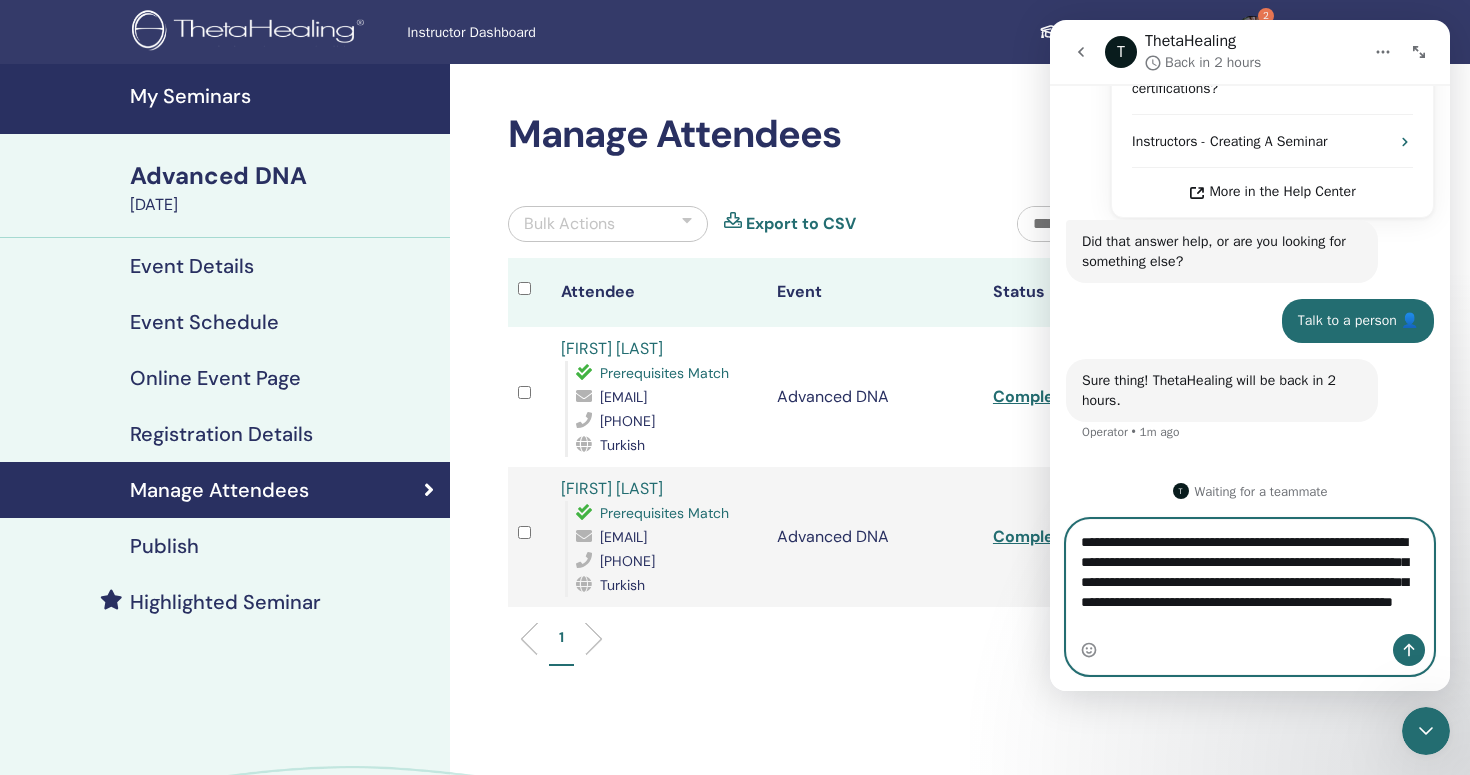 type on "**********" 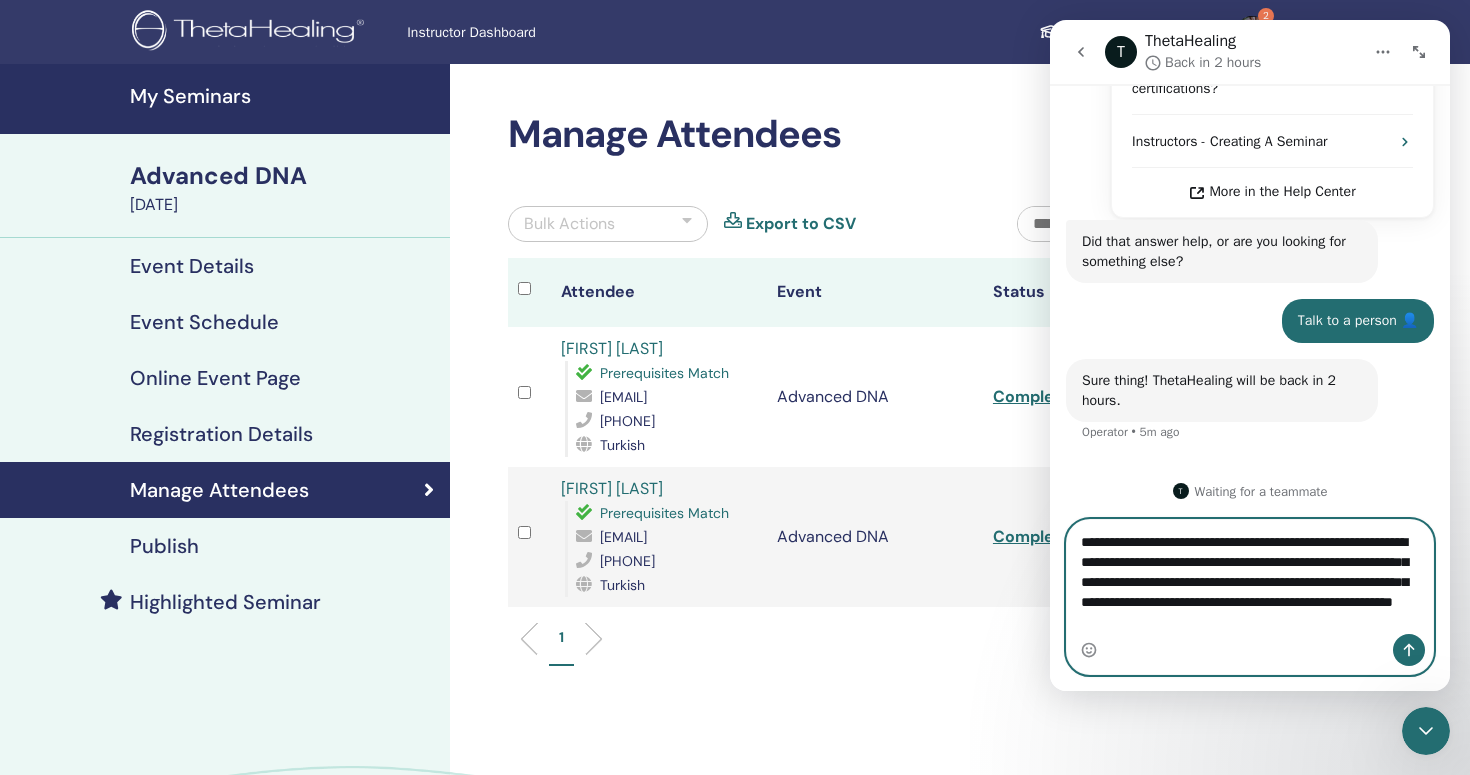 drag, startPoint x: 1237, startPoint y: 625, endPoint x: 1063, endPoint y: 493, distance: 218.40329 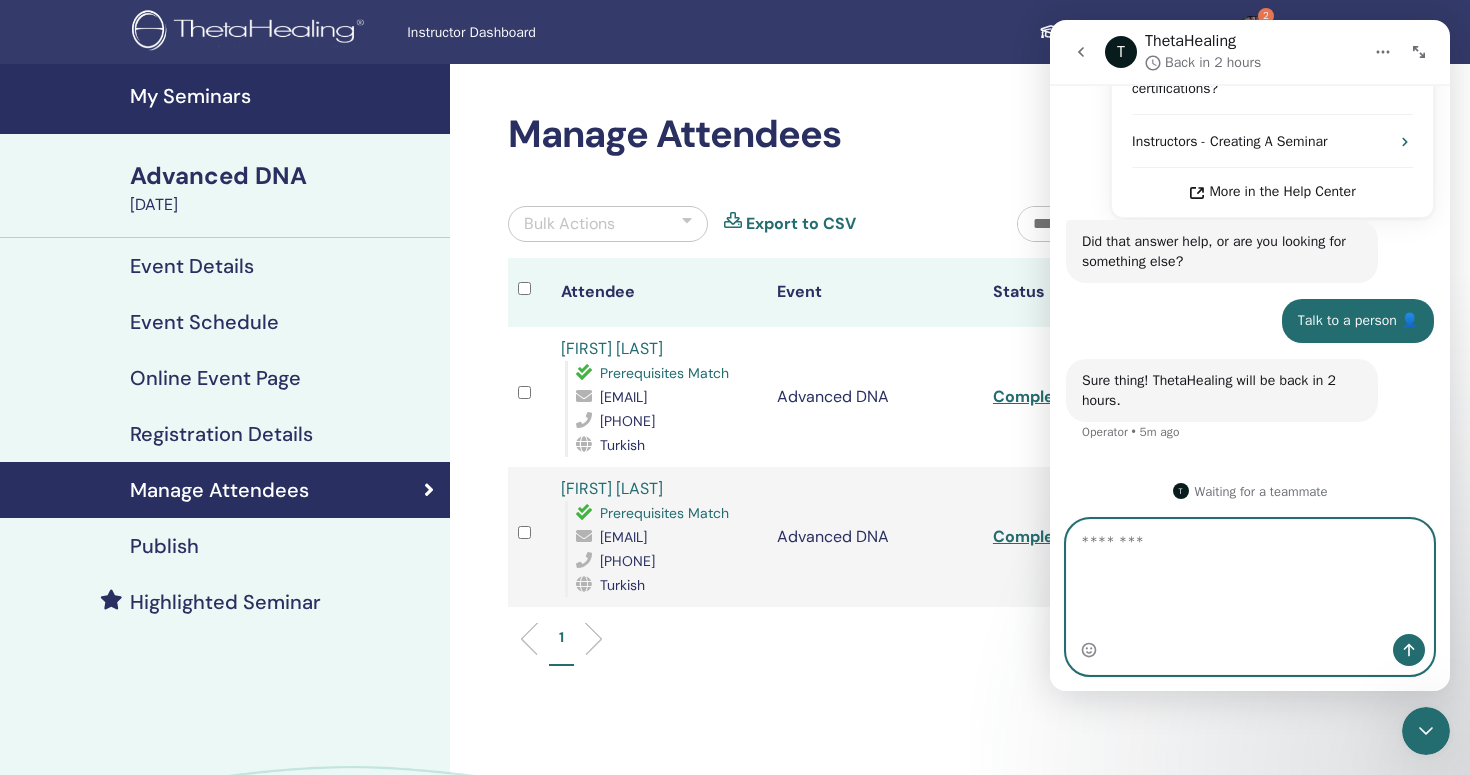 scroll, scrollTop: 1039, scrollLeft: 0, axis: vertical 